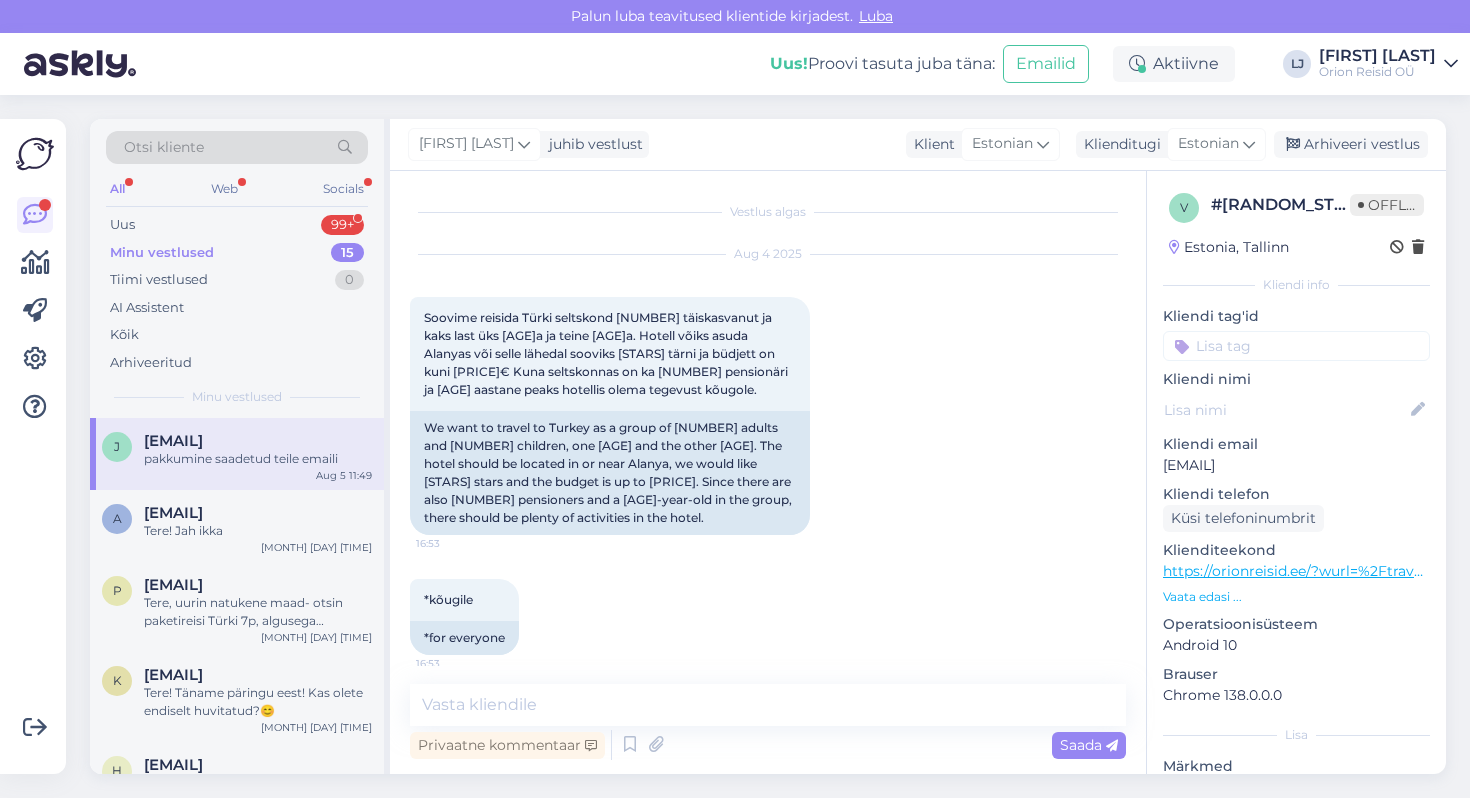 scroll, scrollTop: 0, scrollLeft: 0, axis: both 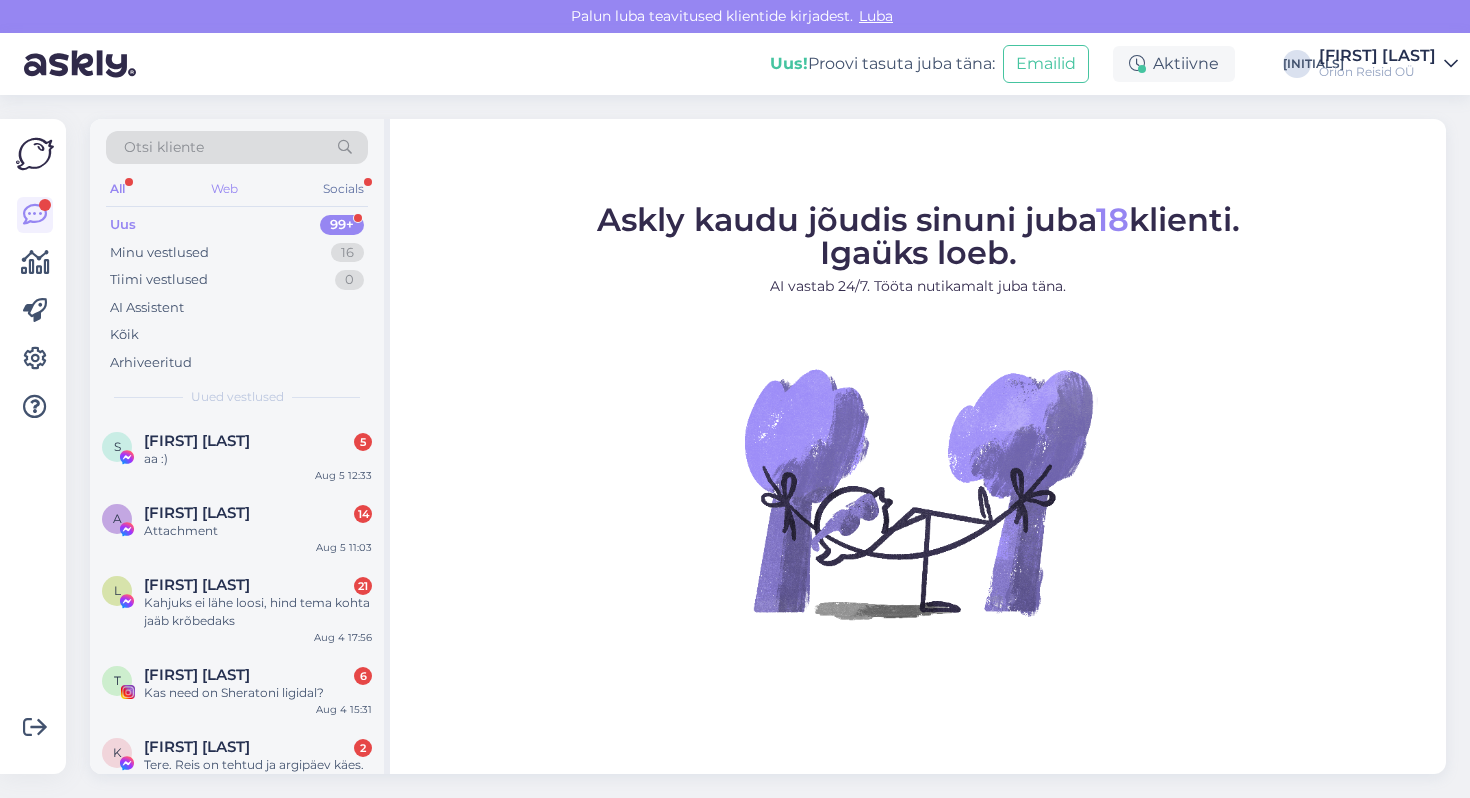 click on "Web" at bounding box center [224, 189] 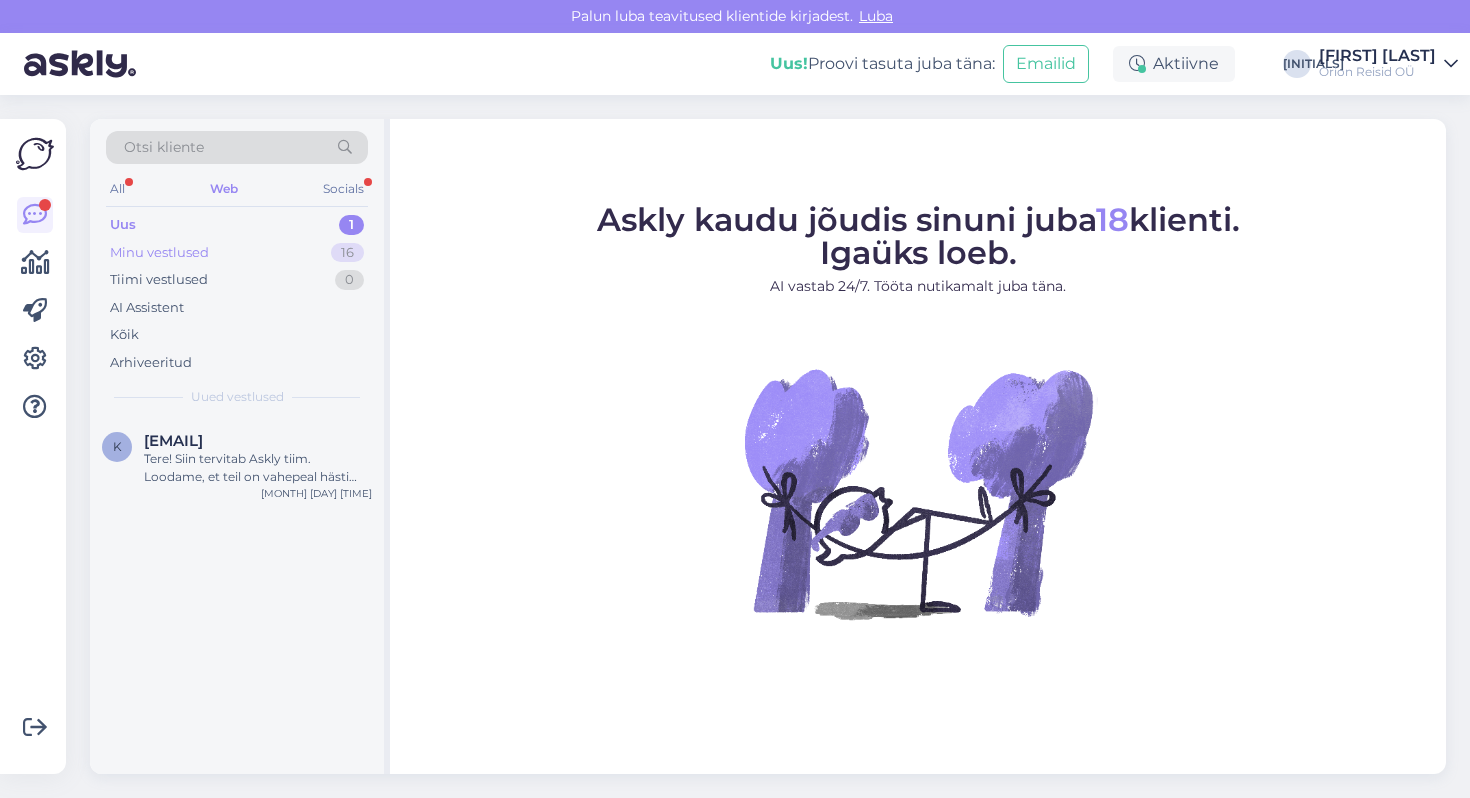 click on "Minu vestlused" at bounding box center (159, 253) 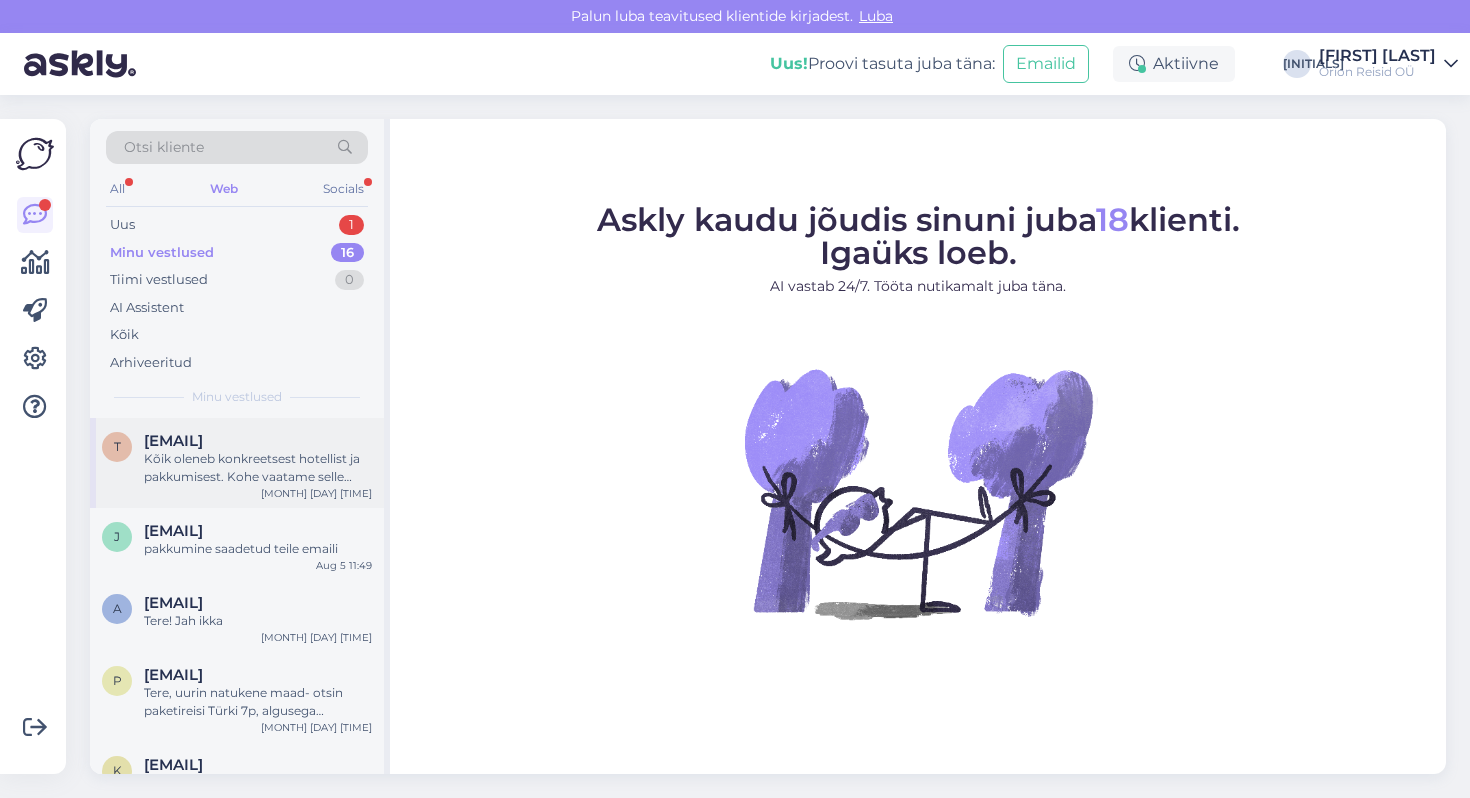 click on "Kõik oleneb konkreetsest hotellist ja pakkumisest. Kohe vaatame selle hotelli üle" at bounding box center [258, 468] 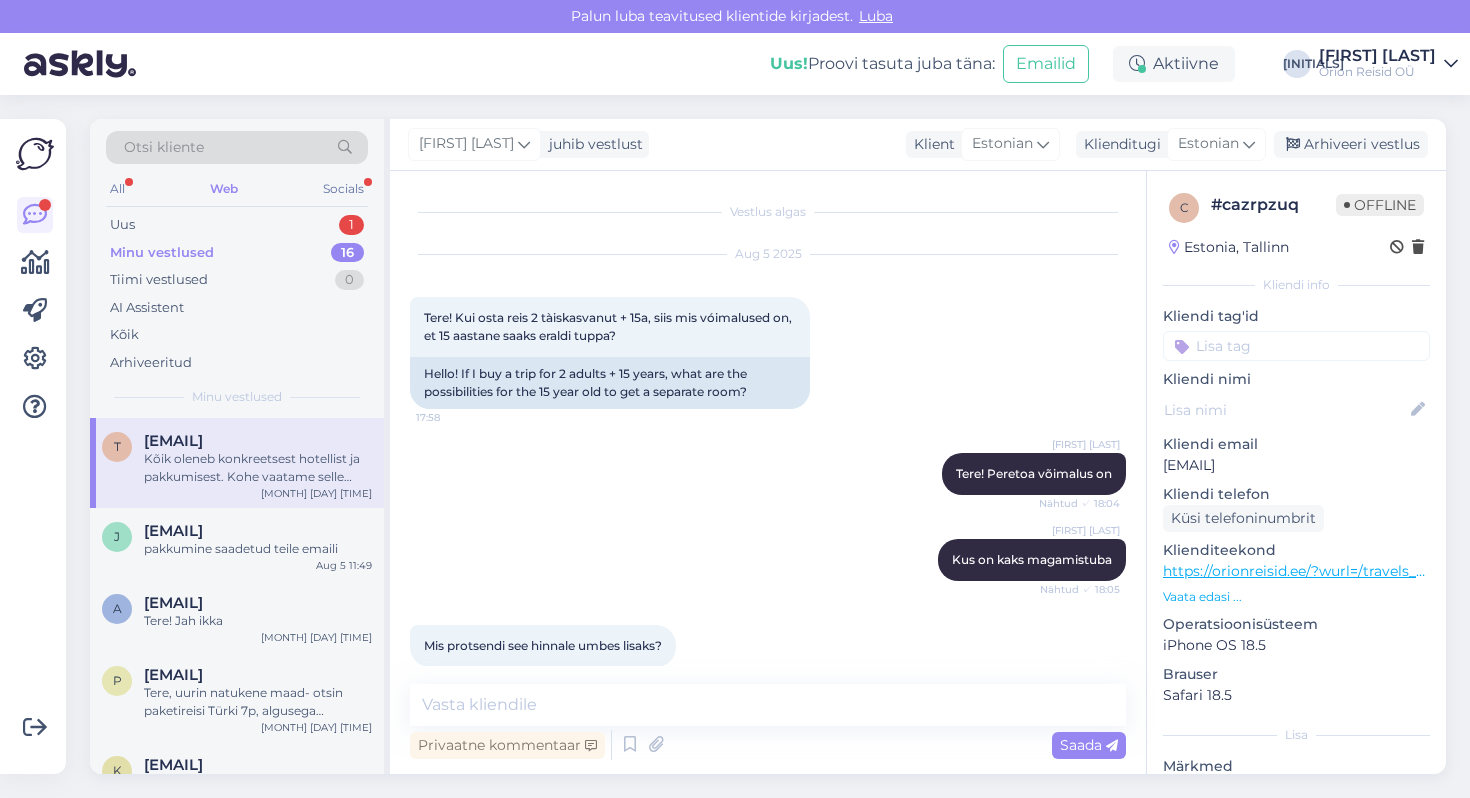 scroll, scrollTop: 213, scrollLeft: 0, axis: vertical 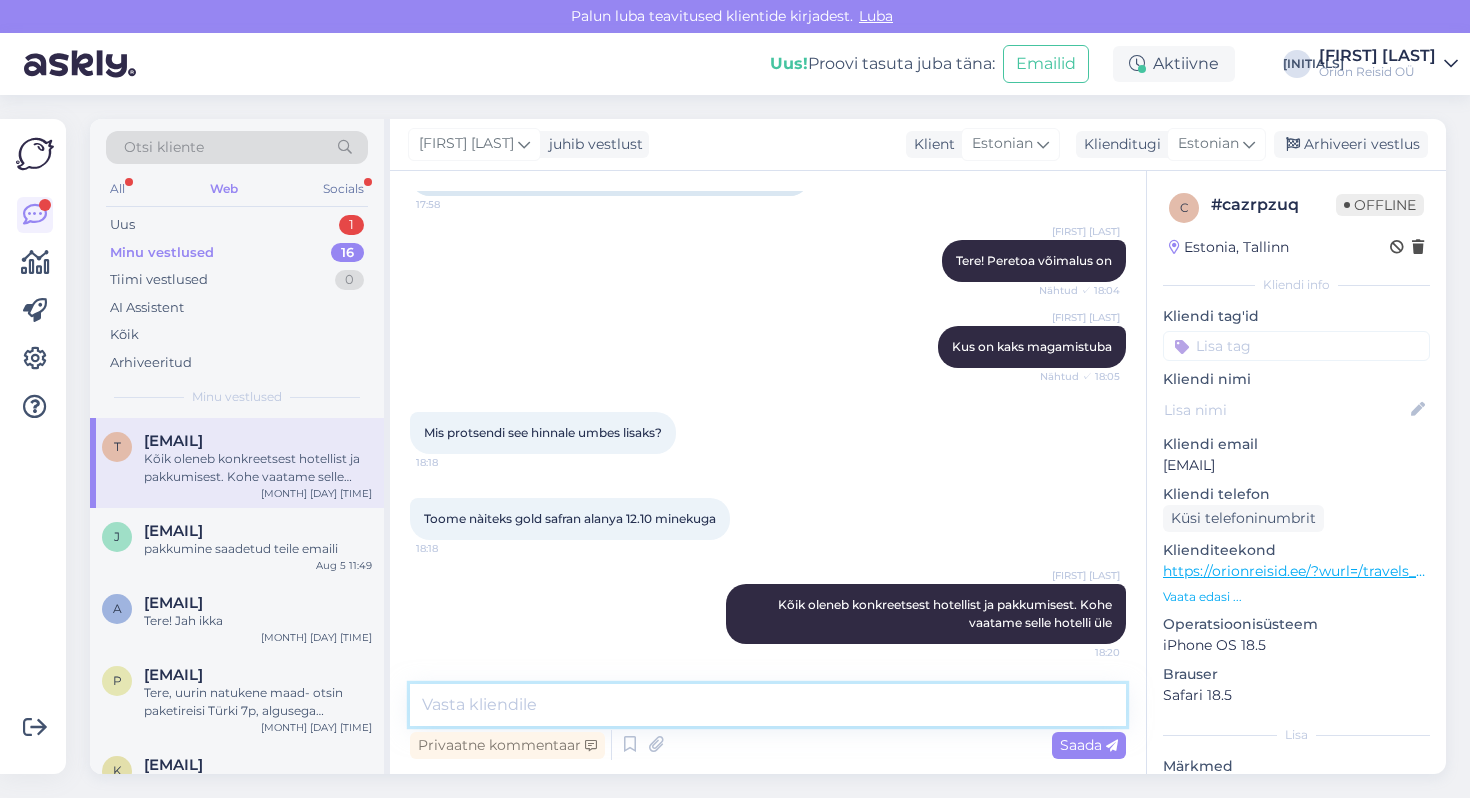 click at bounding box center [768, 705] 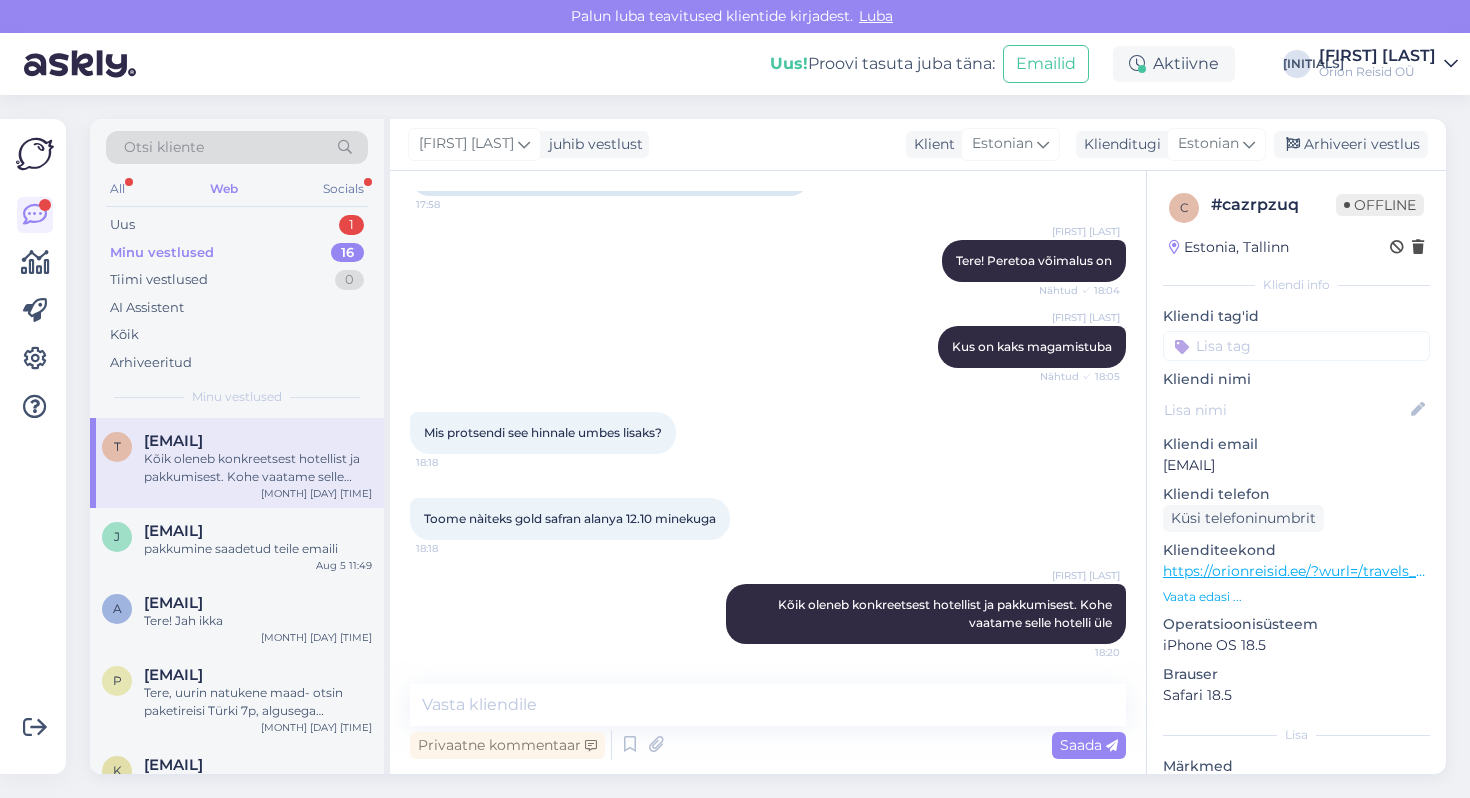 click on "Vaata edasi ..." at bounding box center (1296, 597) 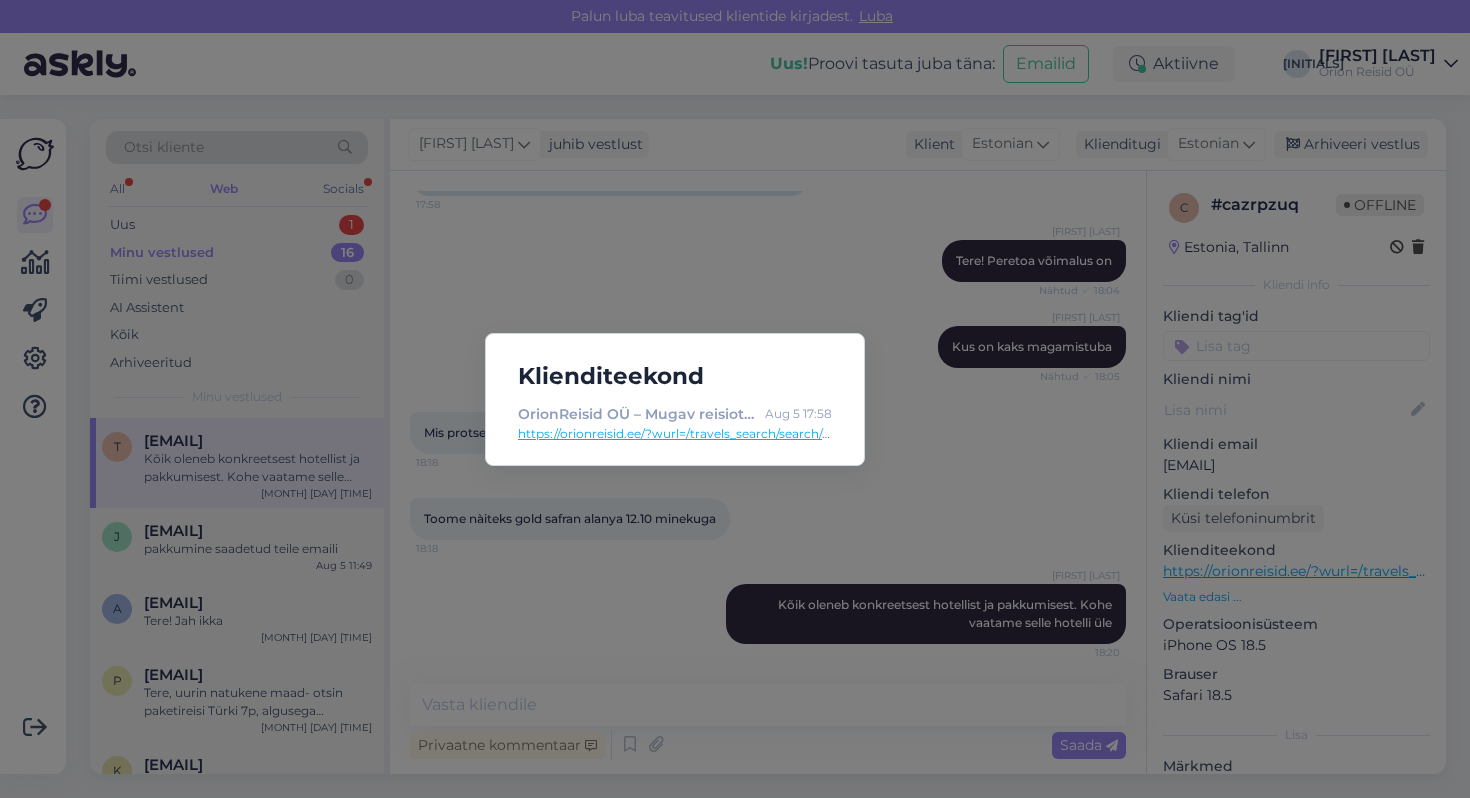 click on "https://orionreisid.ee/?wurl=/travels_search/search/ec2778760d30c3b6871807152b4d94dc37a0f417/showPricePerPerson:1/language:est" at bounding box center (675, 434) 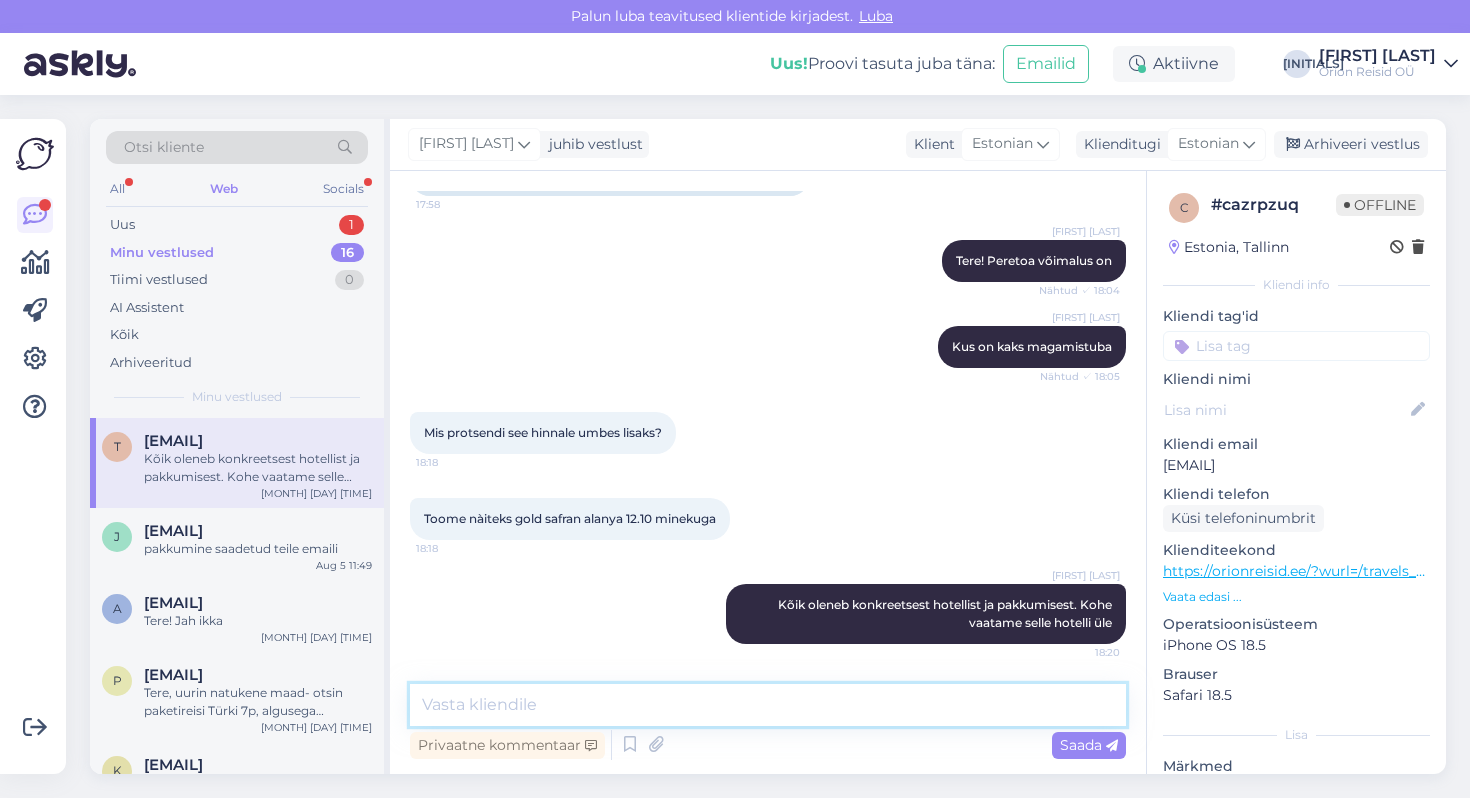 click at bounding box center [768, 705] 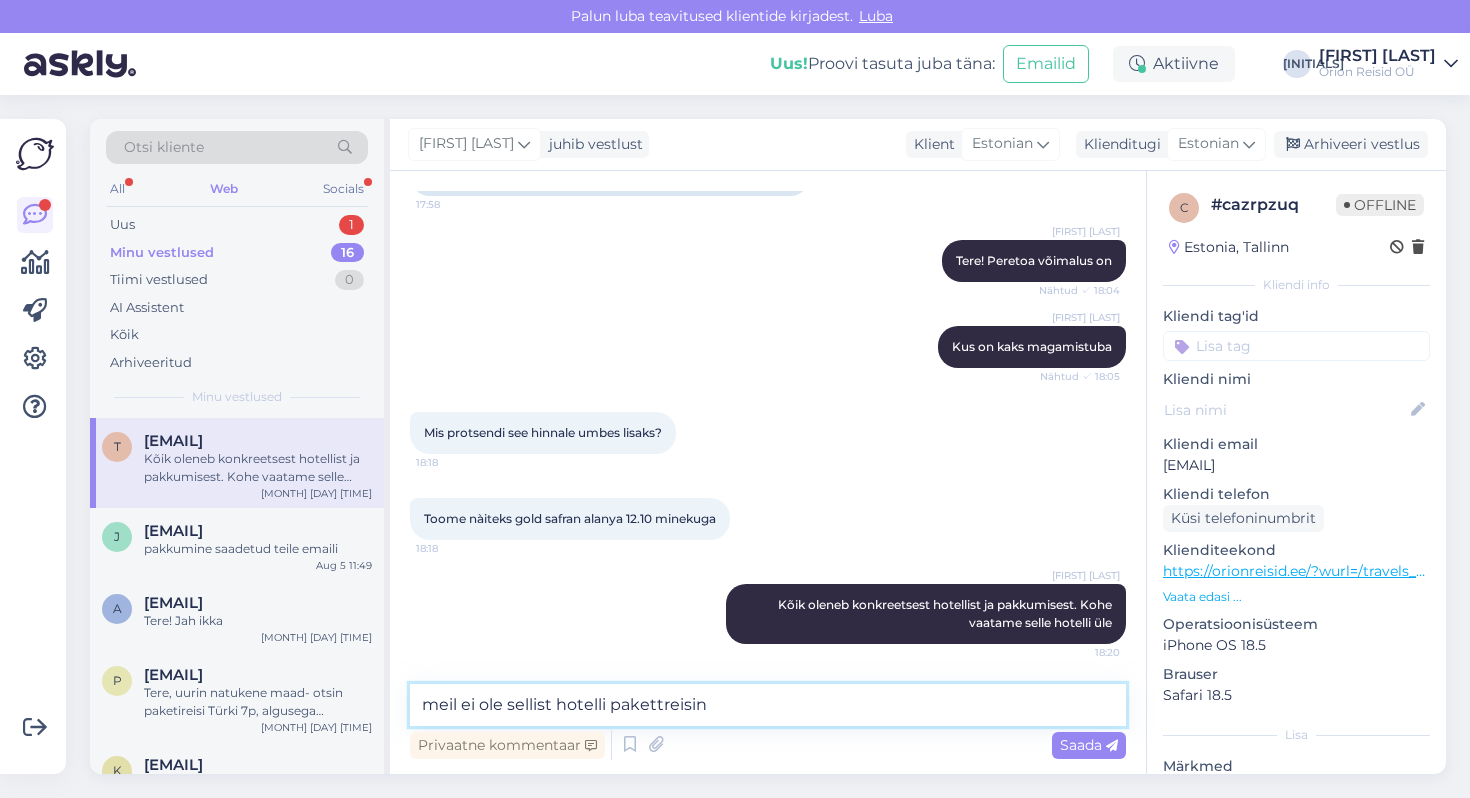 type on "meil ei ole sellist hotelli pakettreisina" 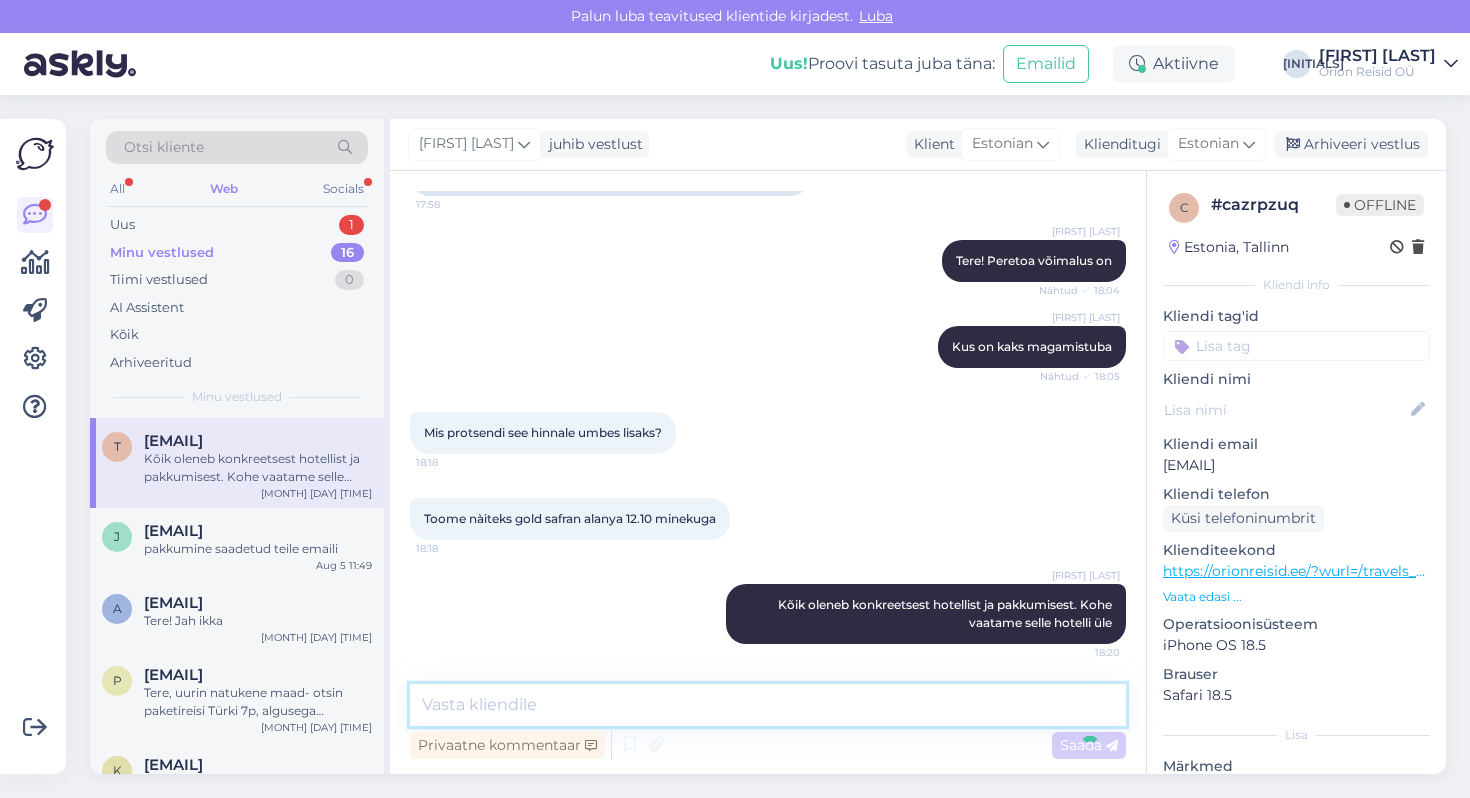 scroll, scrollTop: 299, scrollLeft: 0, axis: vertical 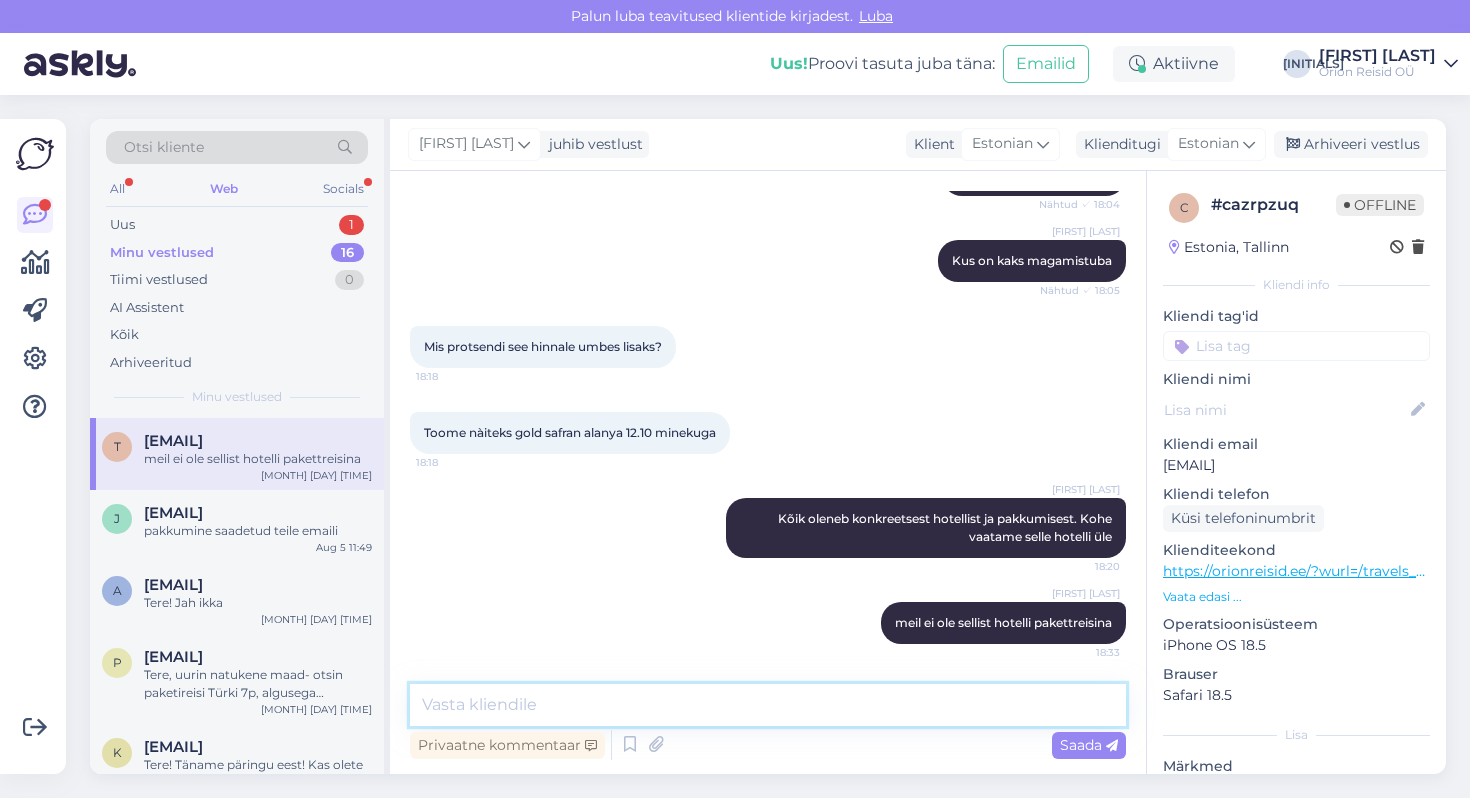 click at bounding box center [768, 705] 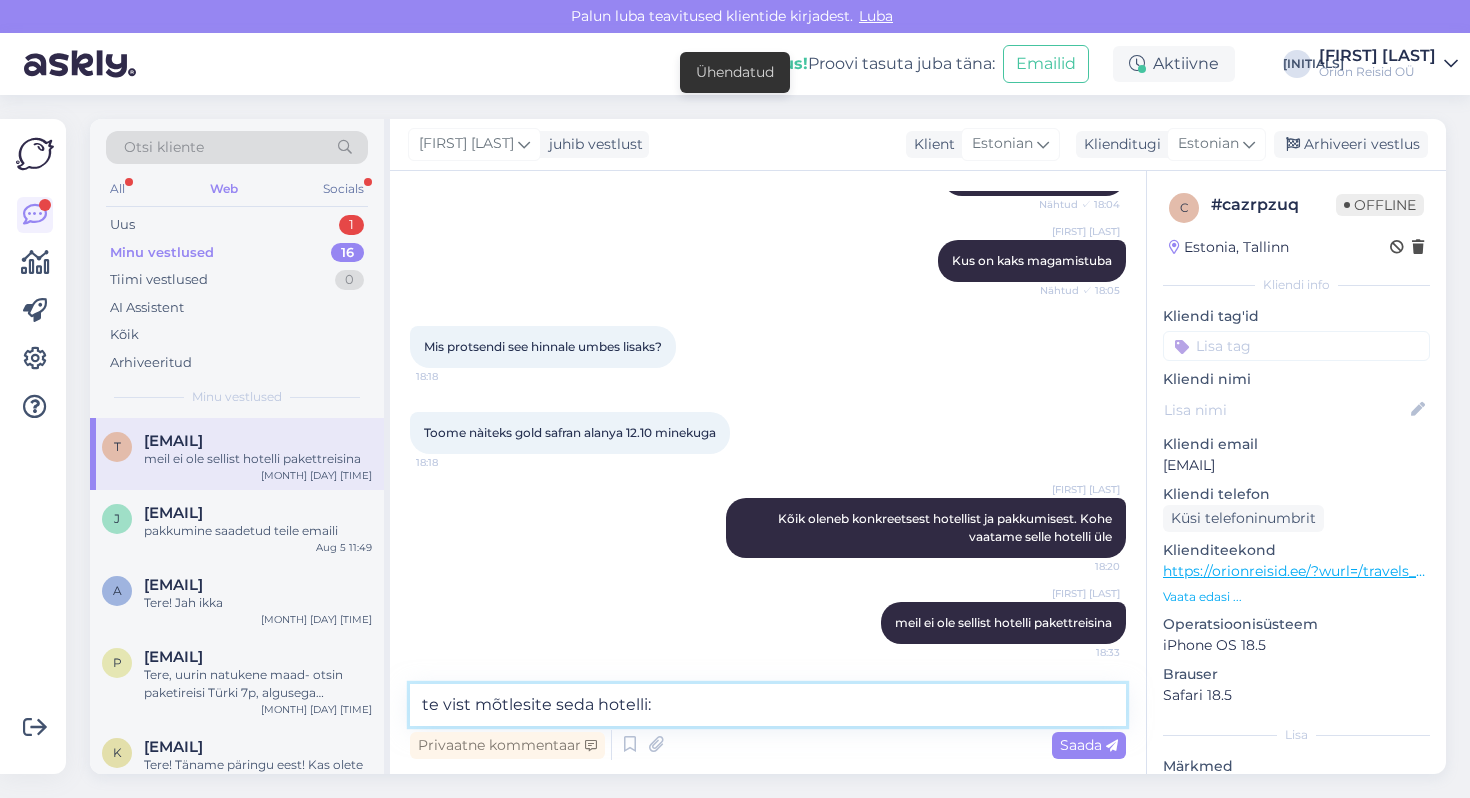 paste on "Avena Resort & Spa Hotel" 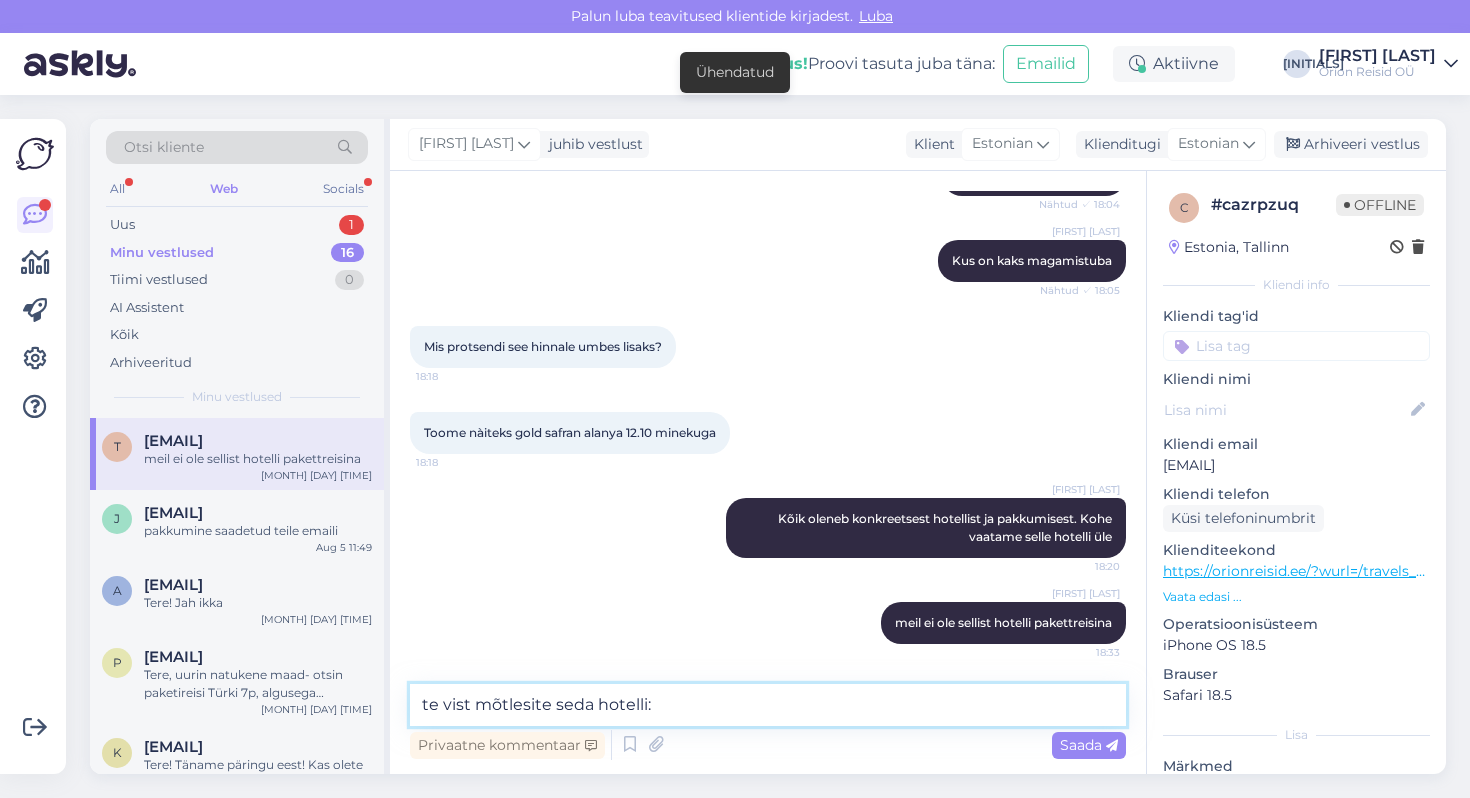 type on "te vist mõtlesite seda hotelli: Avena Resort & Spa Hotel" 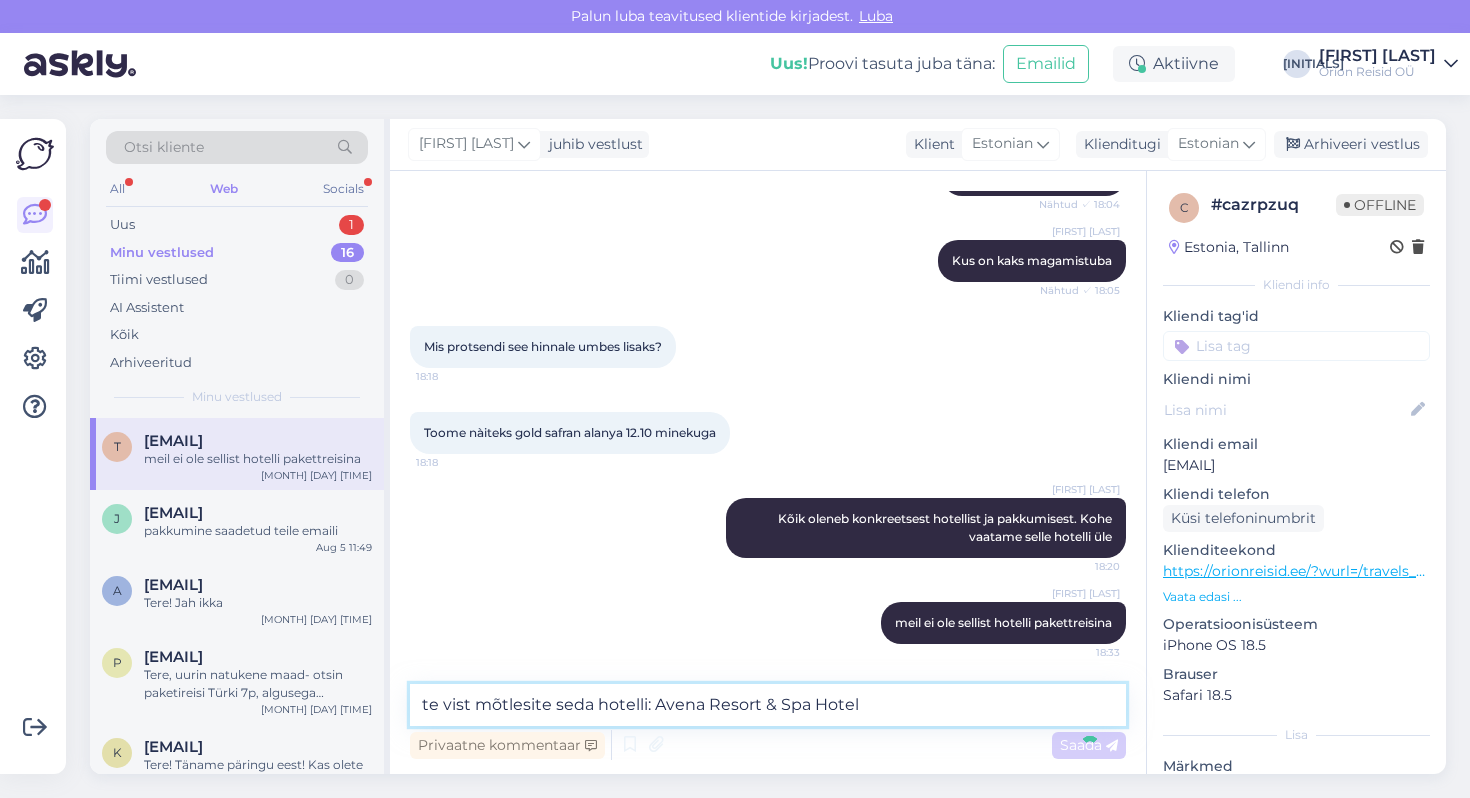 type 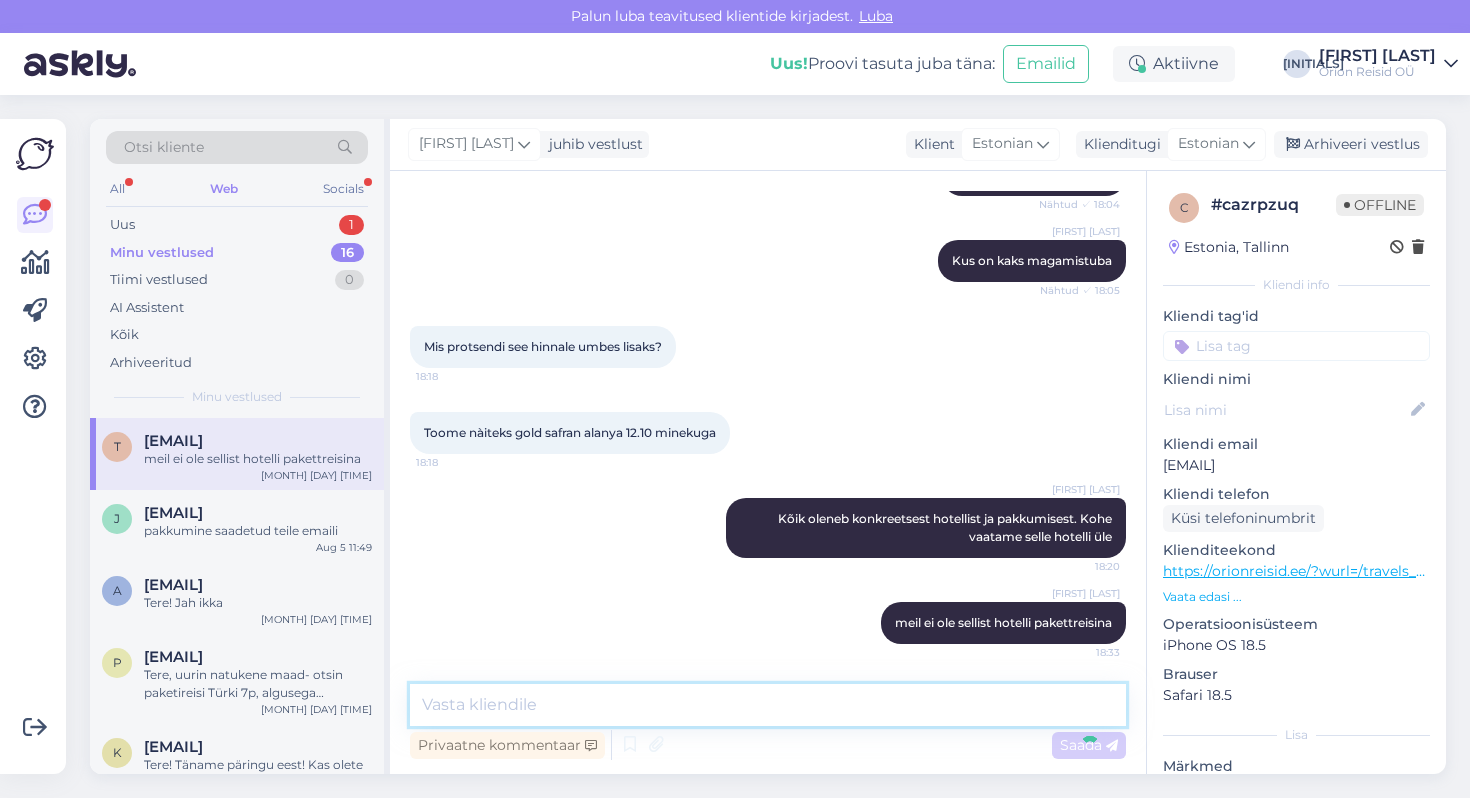 scroll, scrollTop: 385, scrollLeft: 0, axis: vertical 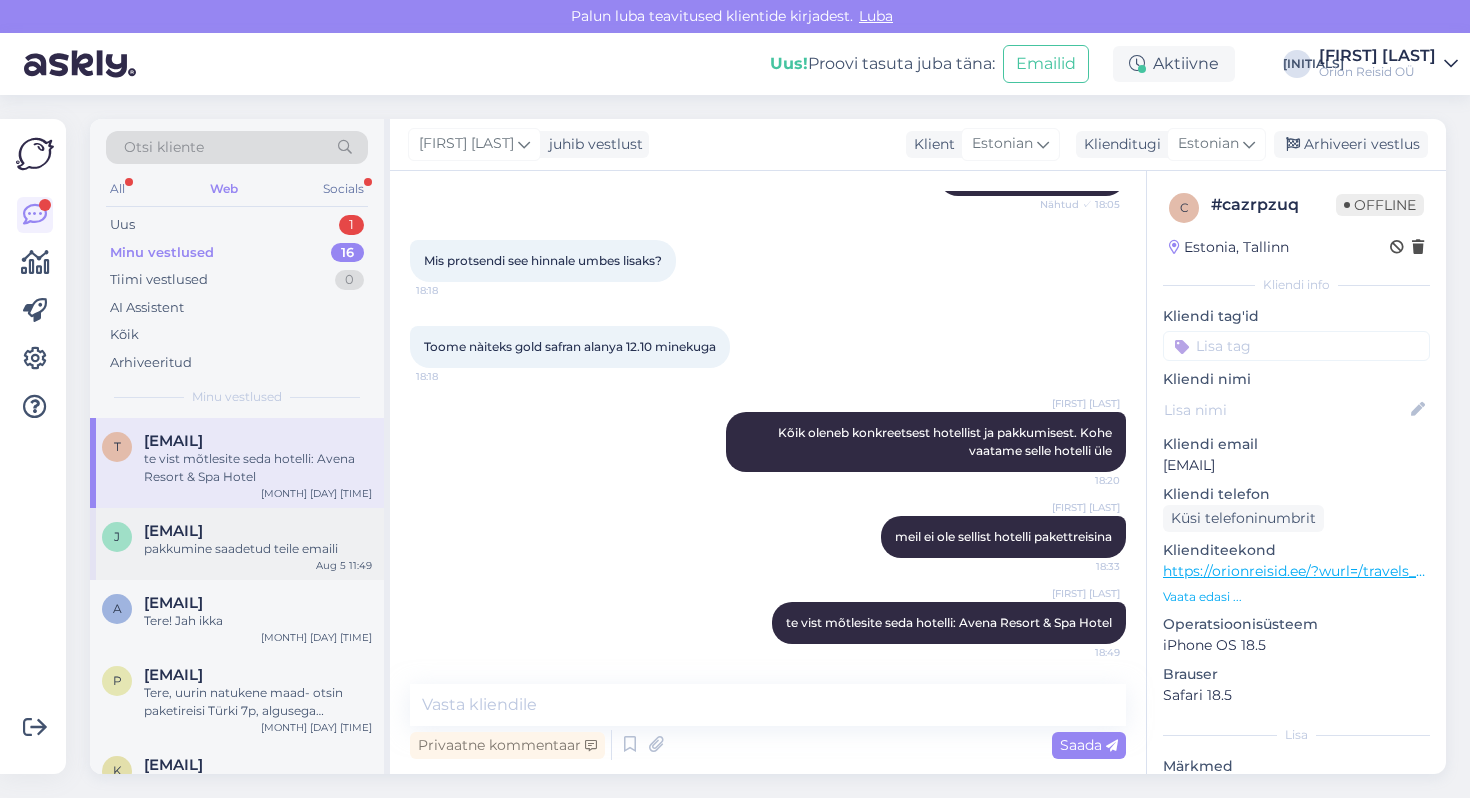 click on "pakkumine saadetud teile emaili" at bounding box center (258, 549) 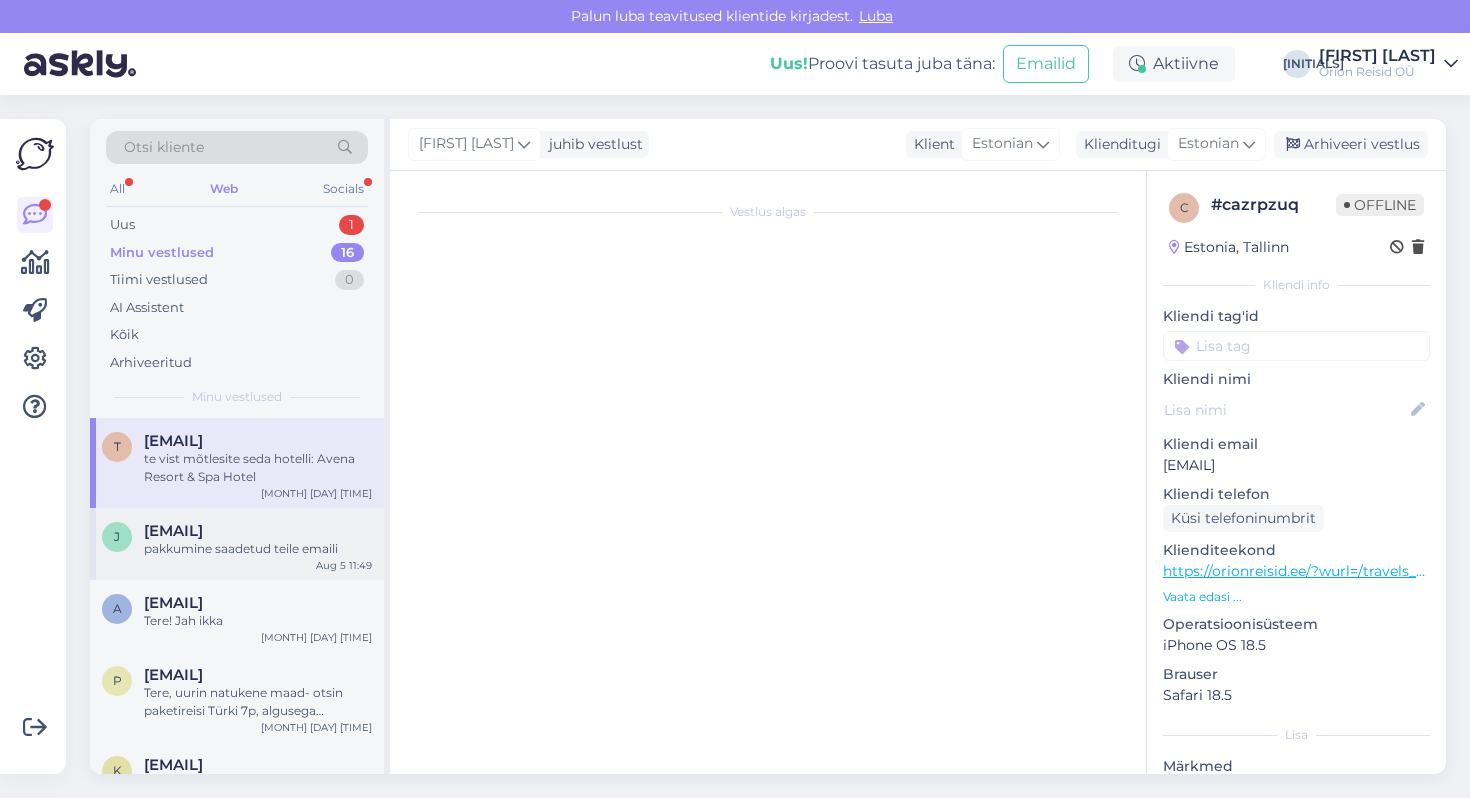 scroll, scrollTop: 673, scrollLeft: 0, axis: vertical 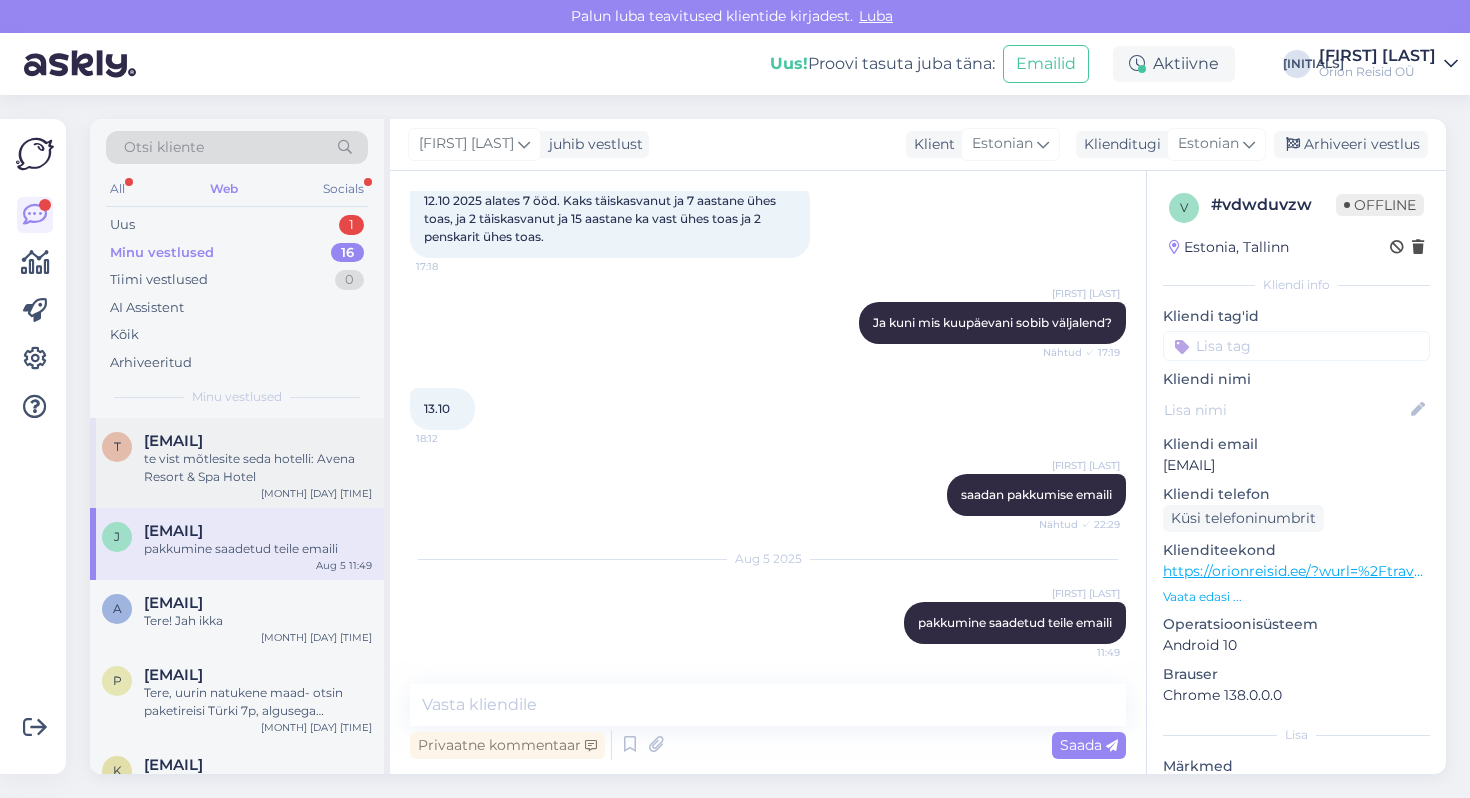 click on "te vist mõtlesite seda hotelli: Avena Resort & Spa Hotel" at bounding box center (258, 468) 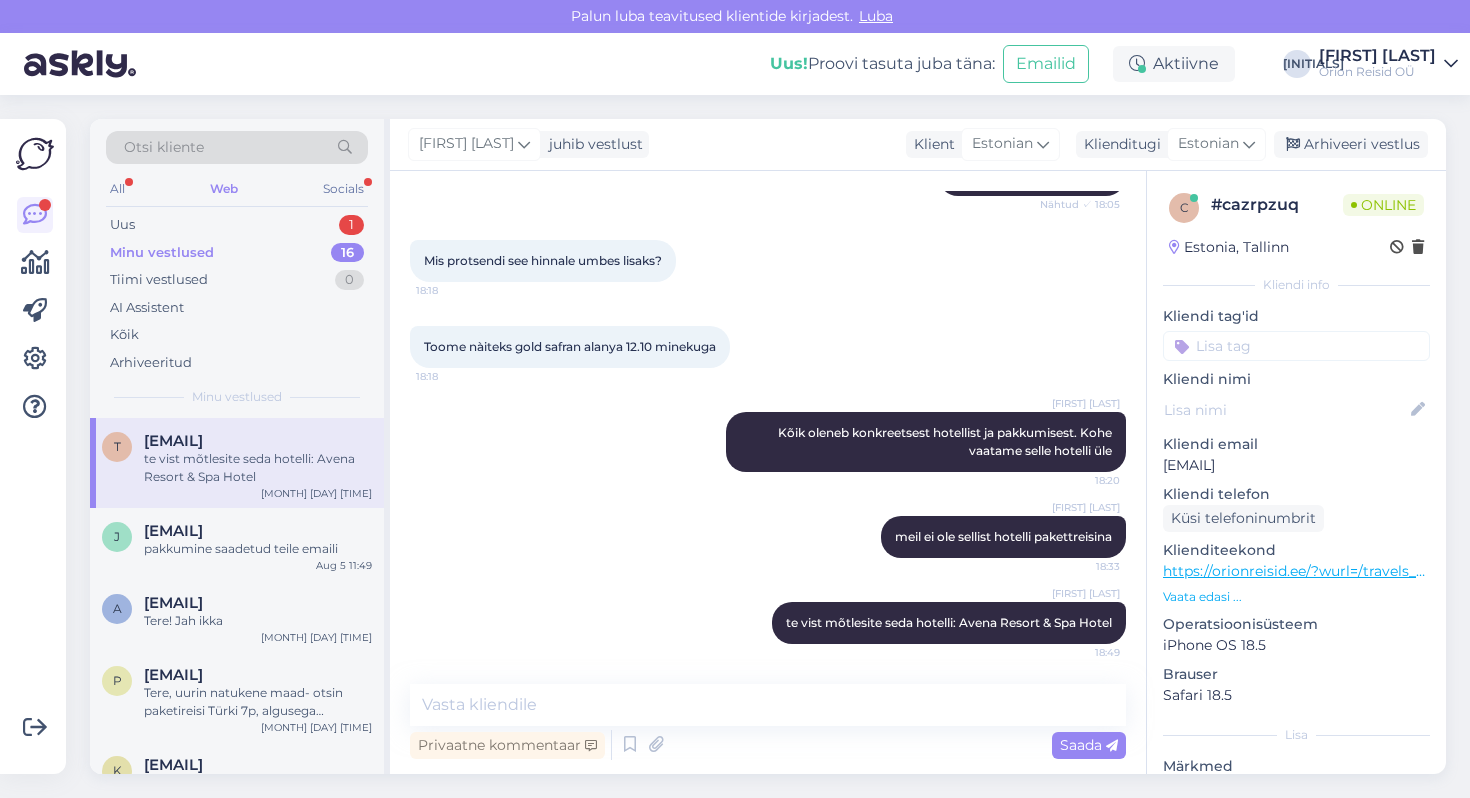 scroll, scrollTop: 385, scrollLeft: 0, axis: vertical 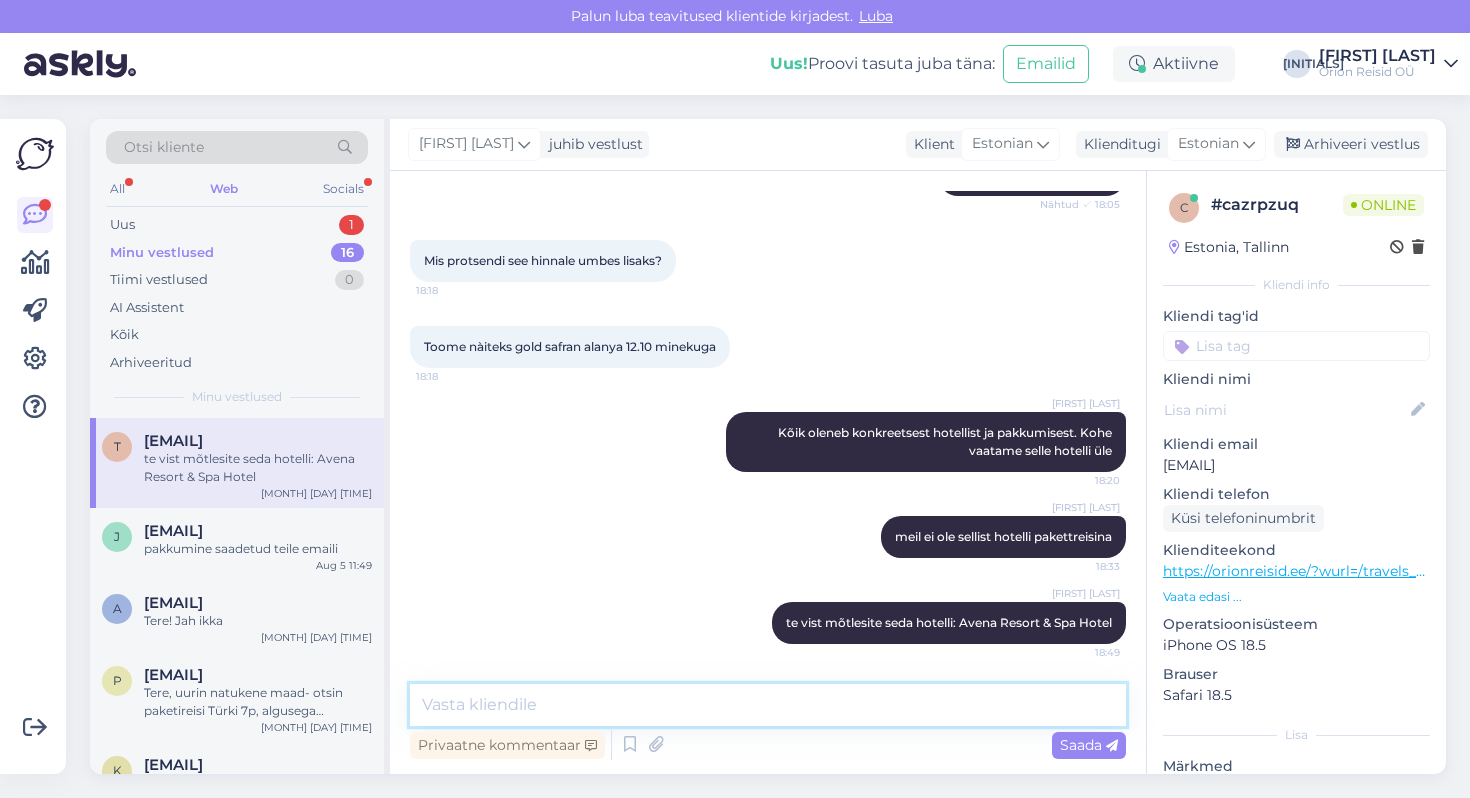 click at bounding box center [768, 705] 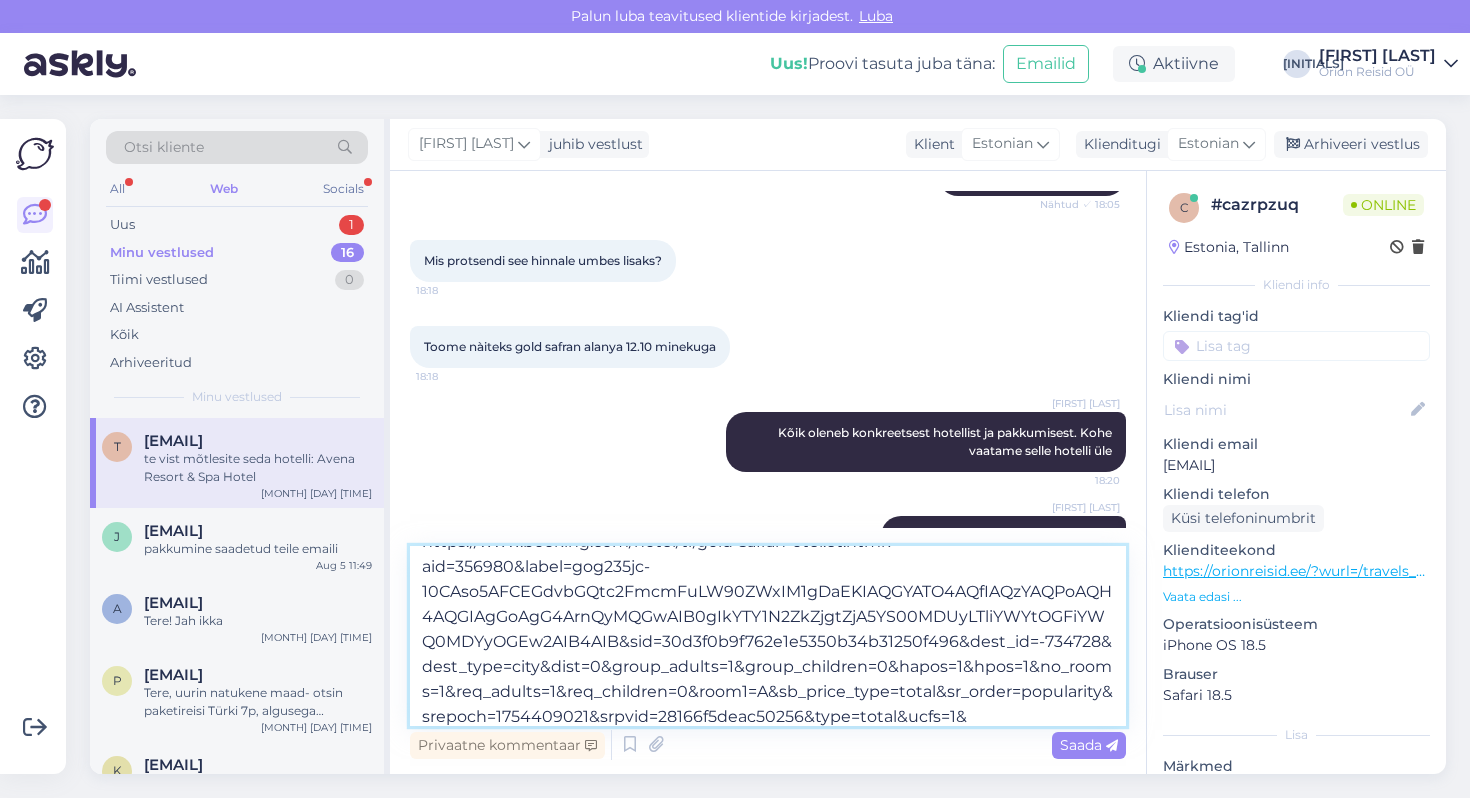 scroll, scrollTop: 0, scrollLeft: 0, axis: both 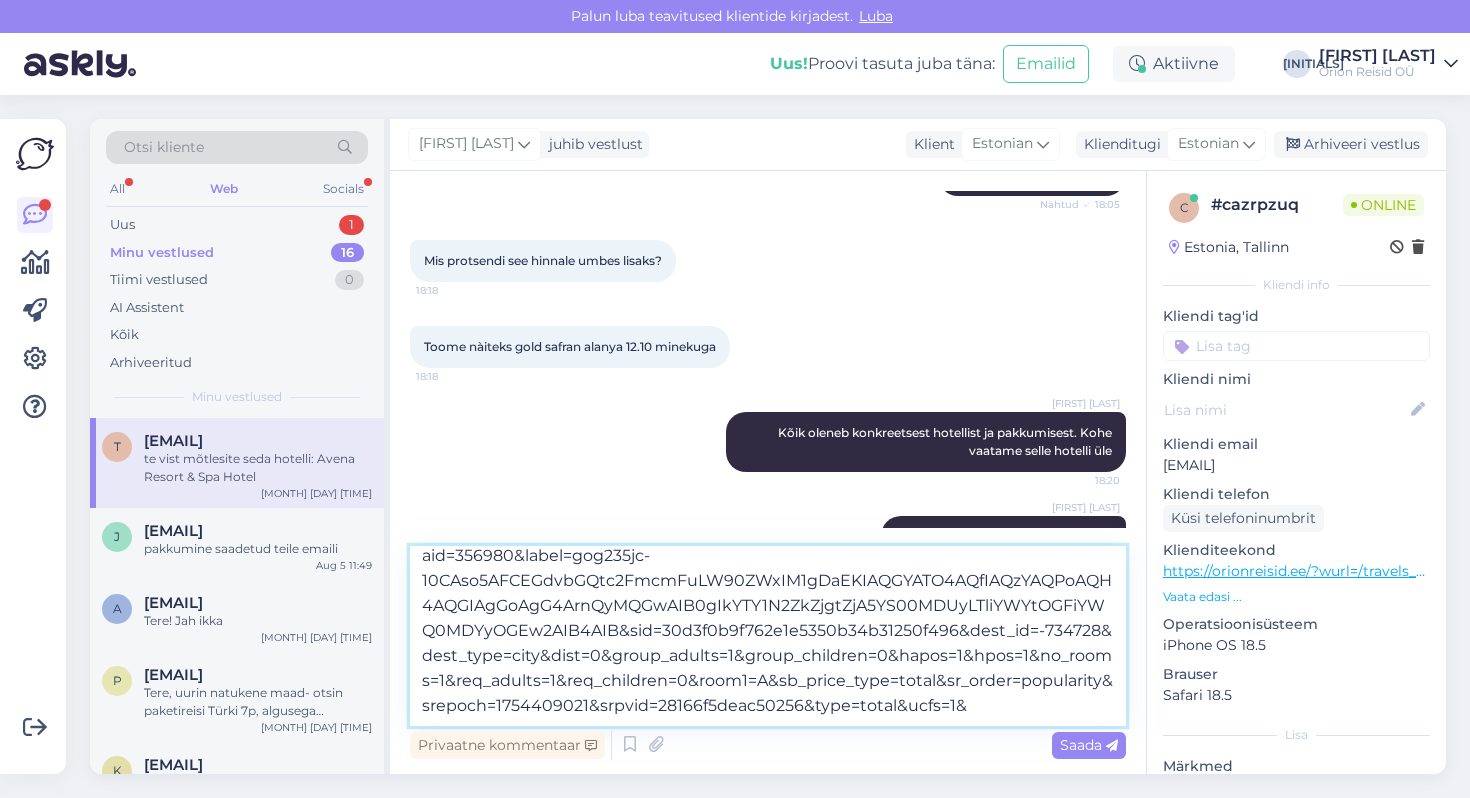 drag, startPoint x: 886, startPoint y: 567, endPoint x: 994, endPoint y: 797, distance: 254.09447 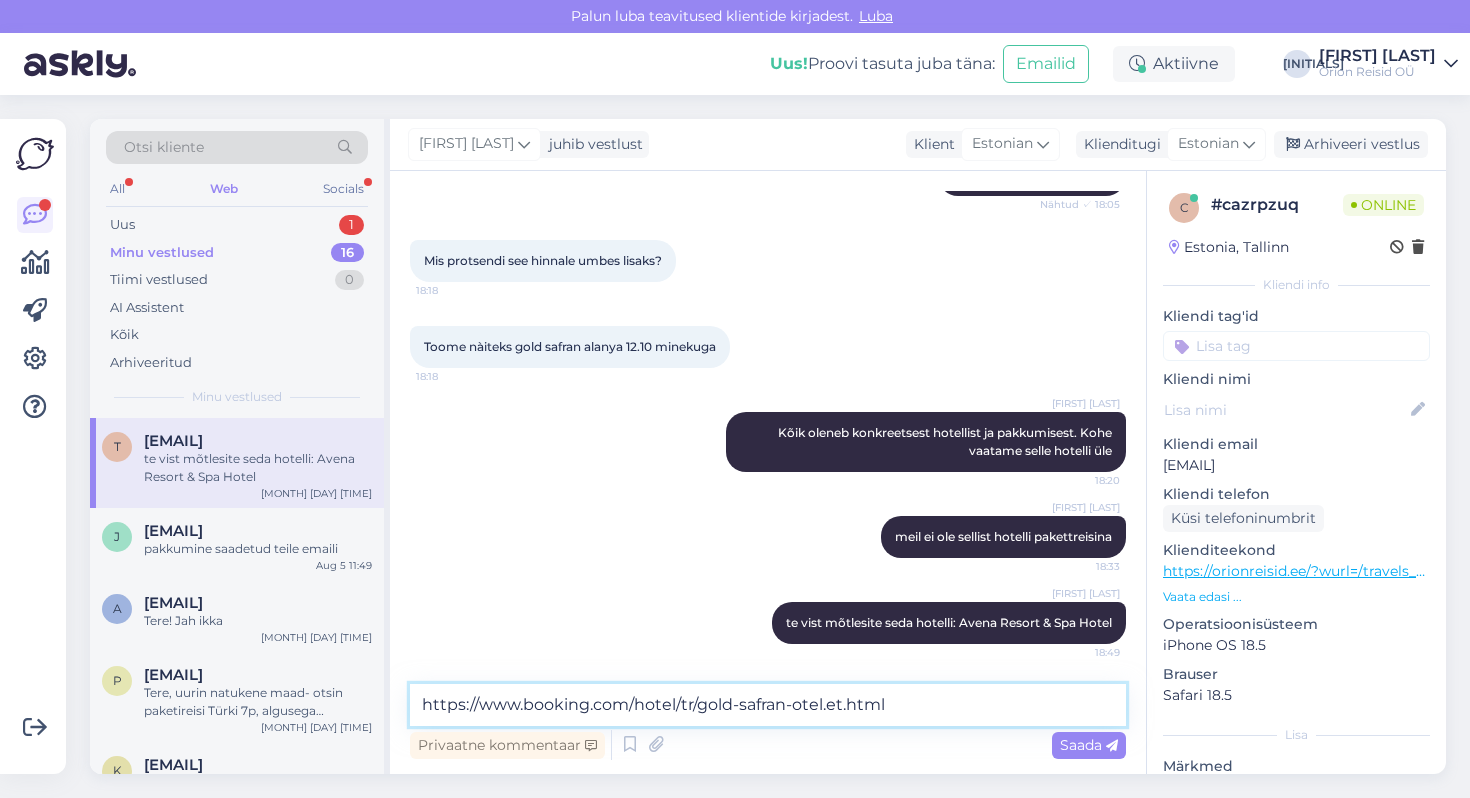 scroll, scrollTop: 0, scrollLeft: 0, axis: both 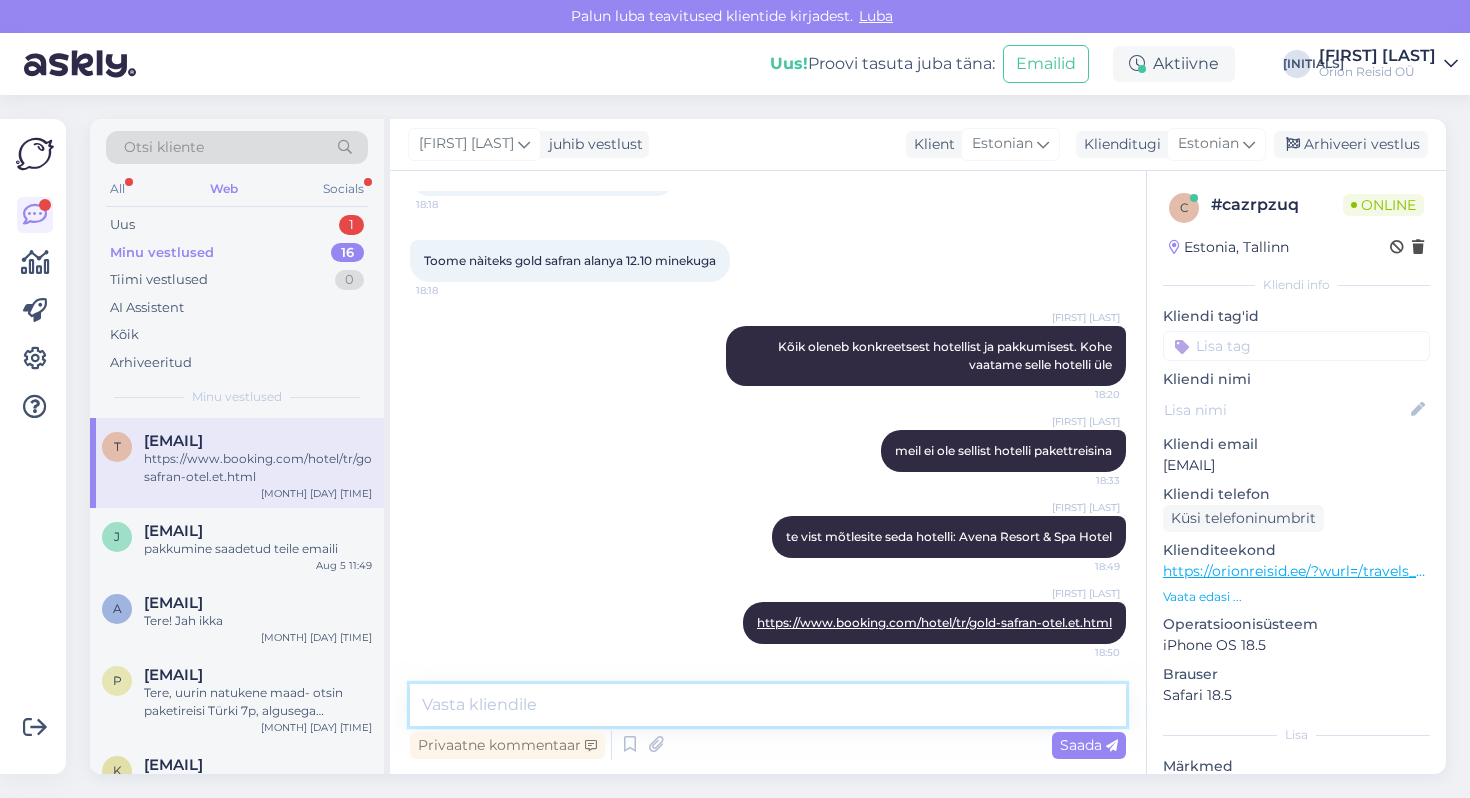 click at bounding box center (768, 705) 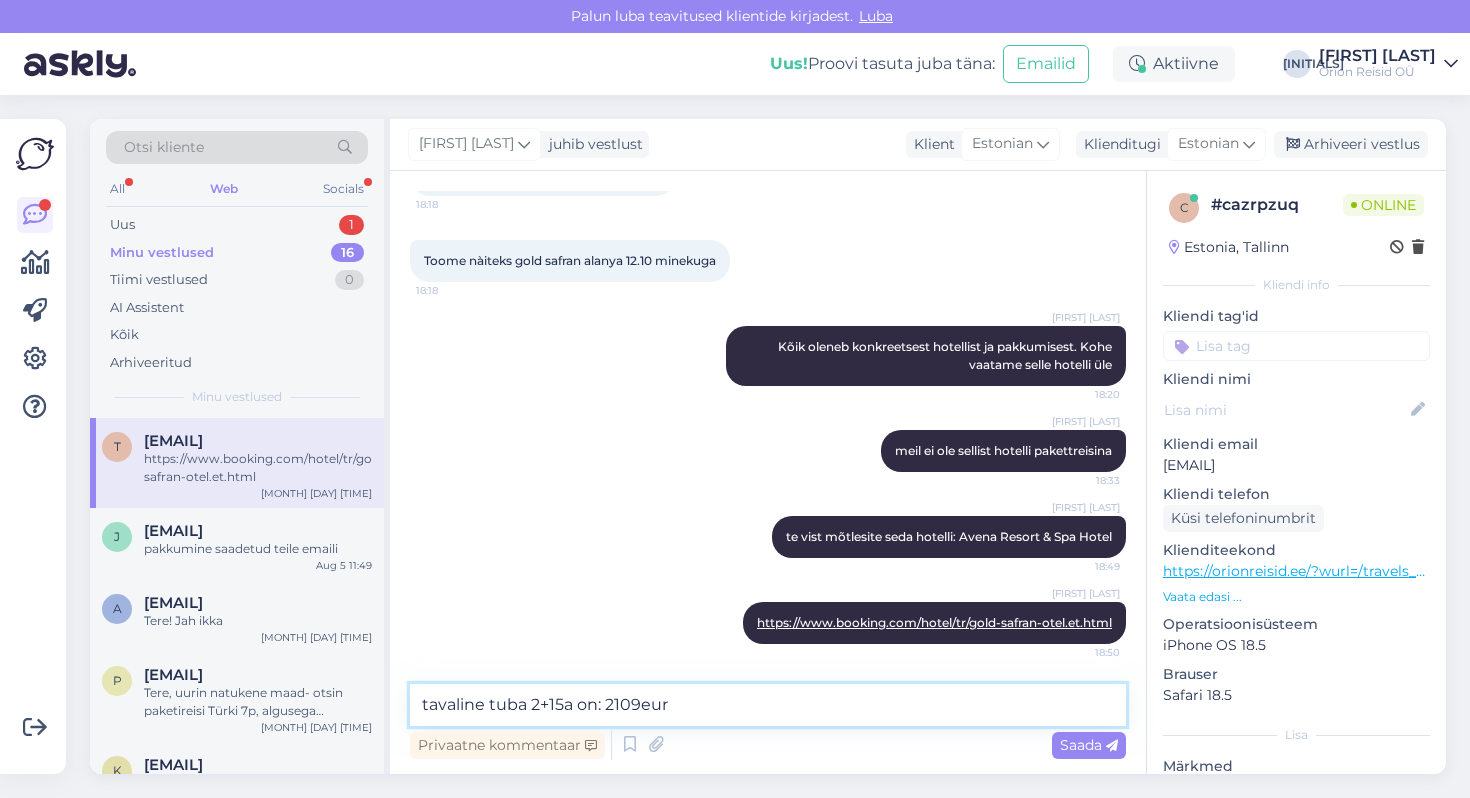 paste on "Superior Room Land View" 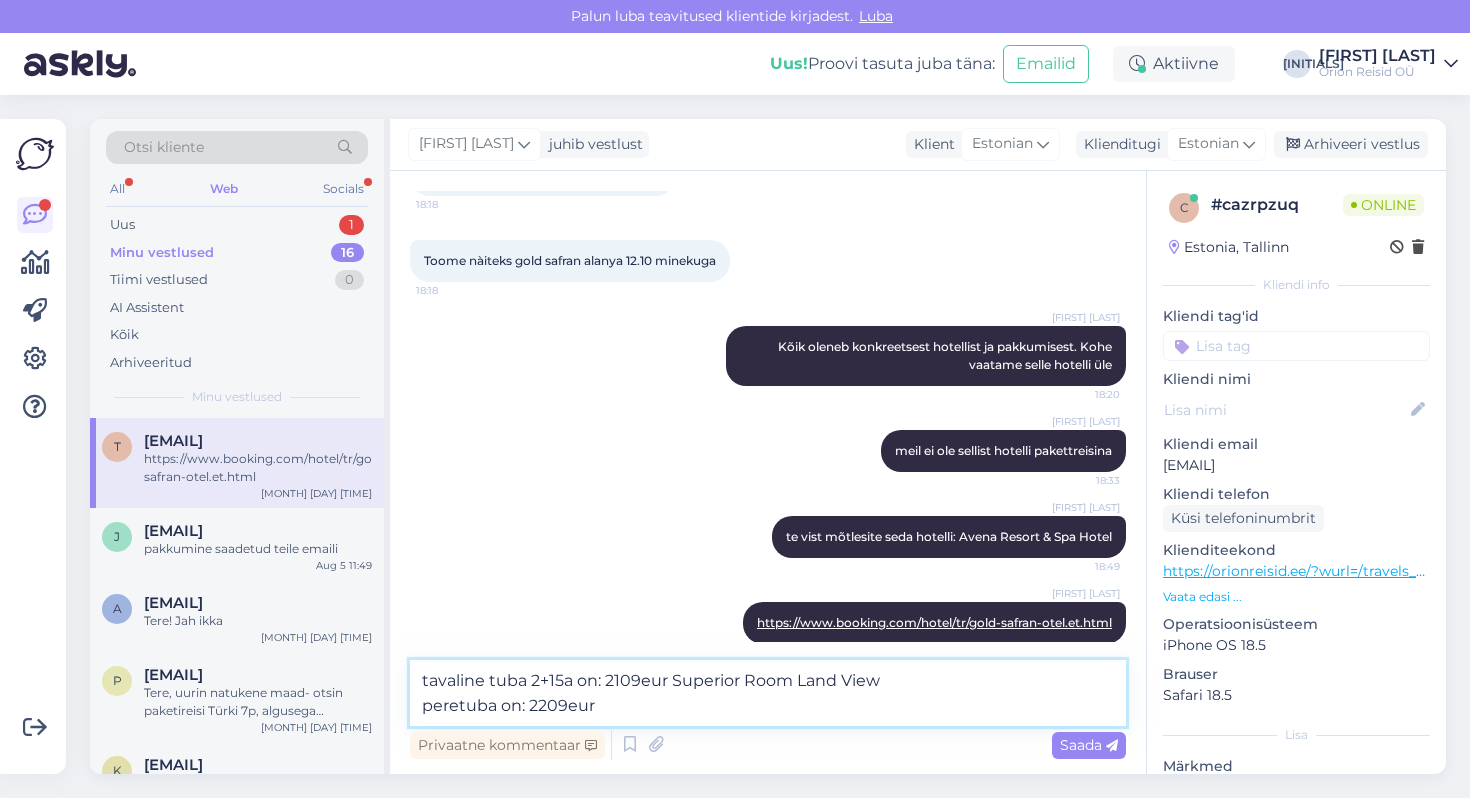 paste on "Family Room Connection Land View" 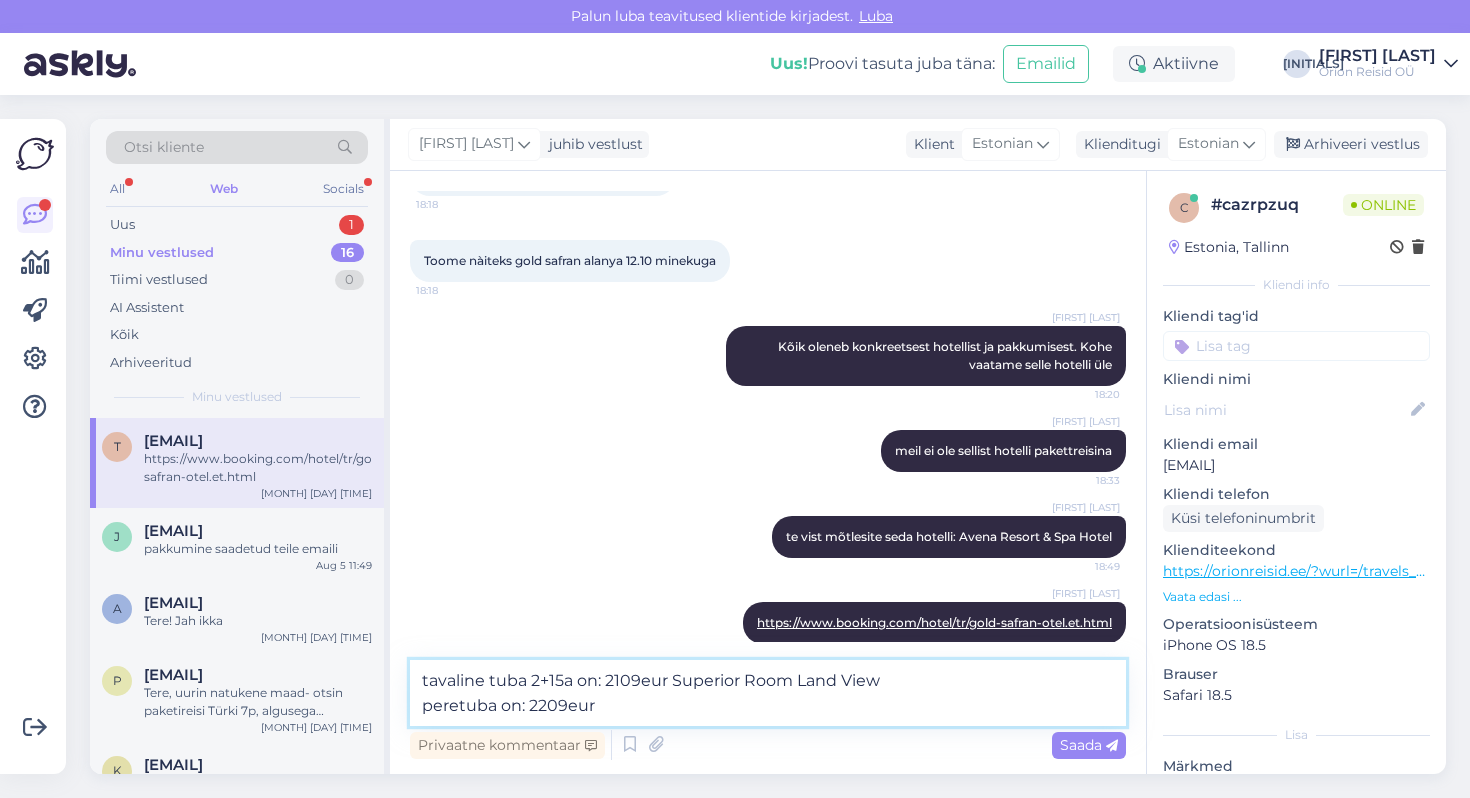 type on "tavaline tuba 2+15a on: 2109eur Superior Room Land View
peretuba on: 2209eur Family Room Connection Land View" 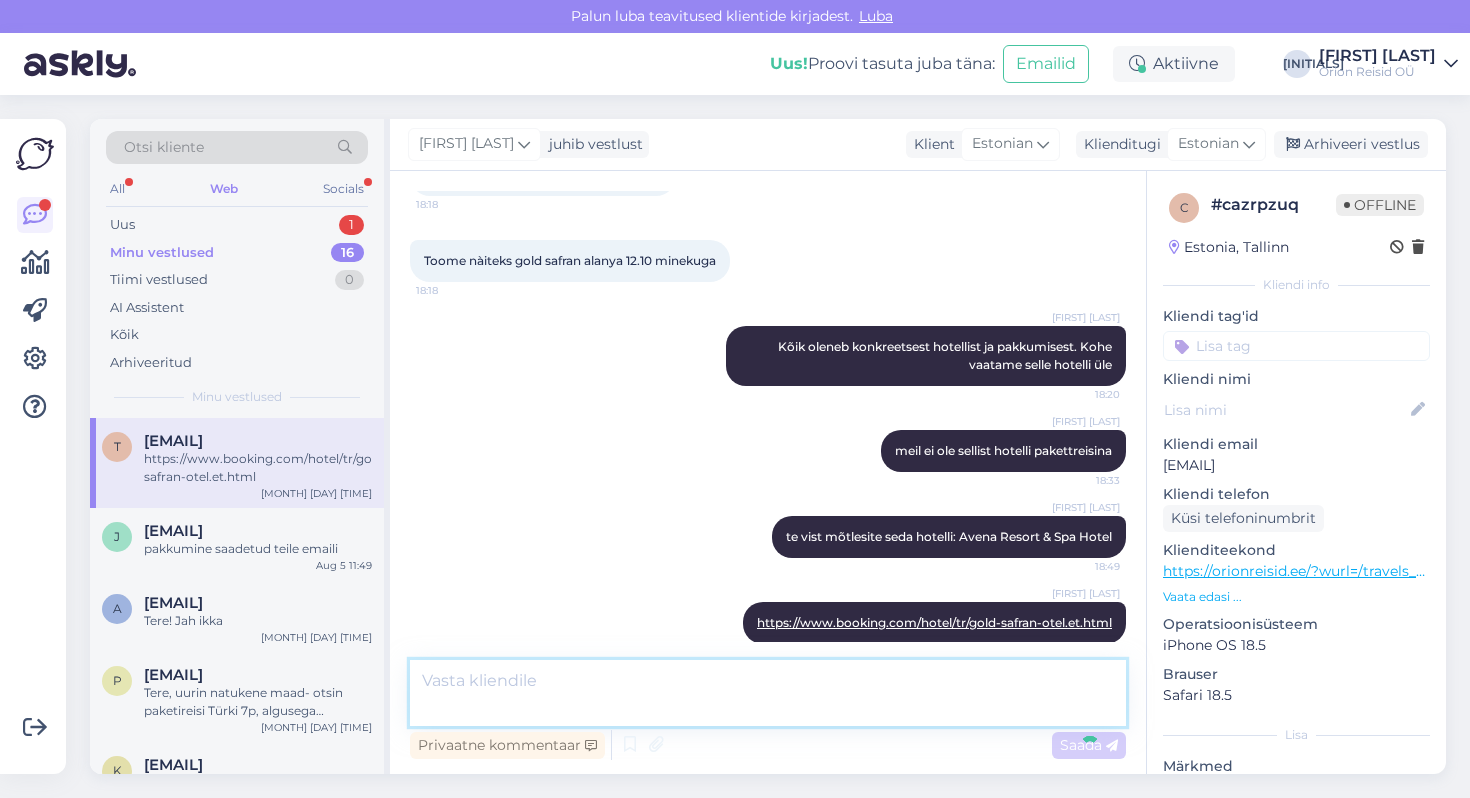 scroll, scrollTop: 575, scrollLeft: 0, axis: vertical 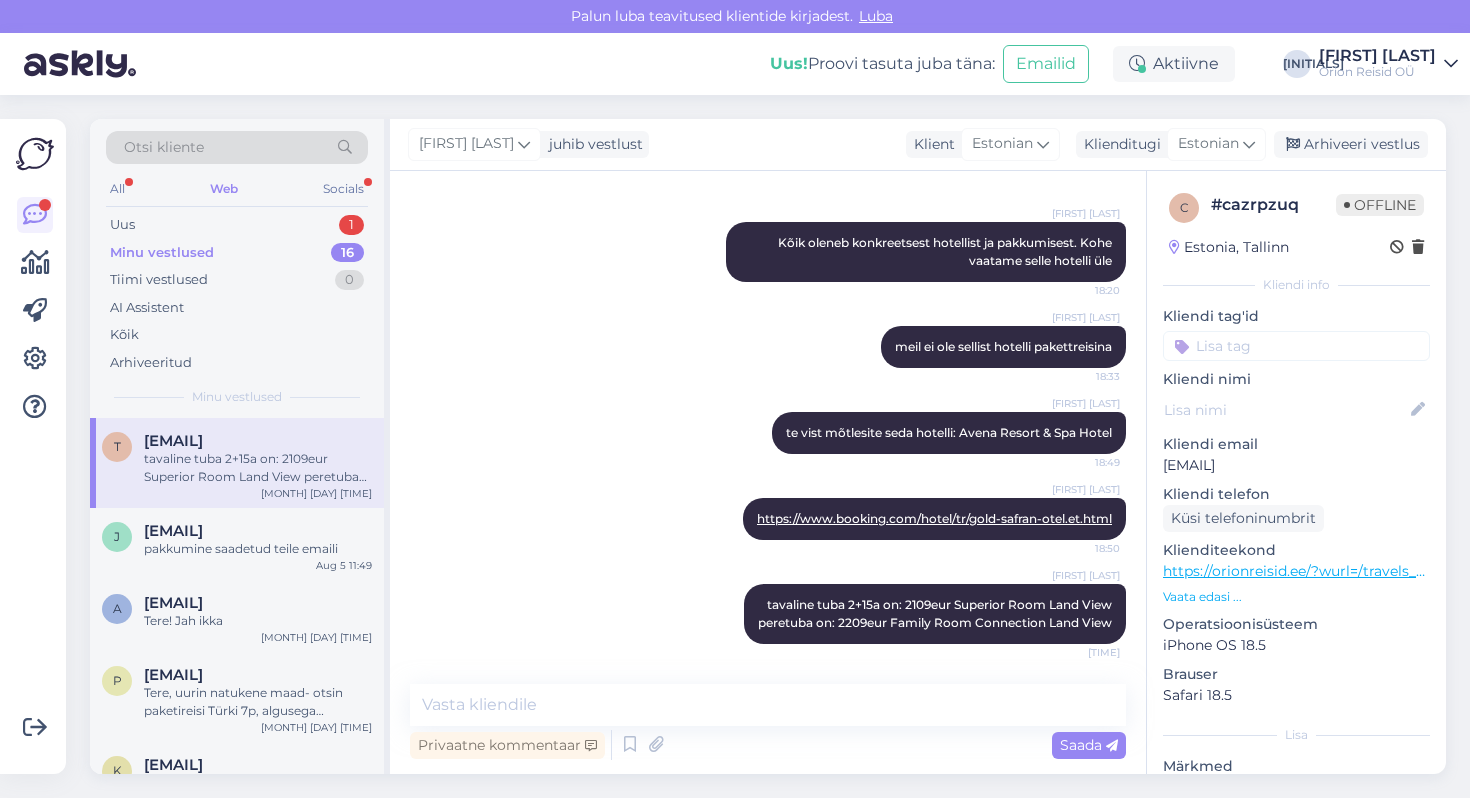 drag, startPoint x: 1340, startPoint y: 467, endPoint x: 1161, endPoint y: 465, distance: 179.01117 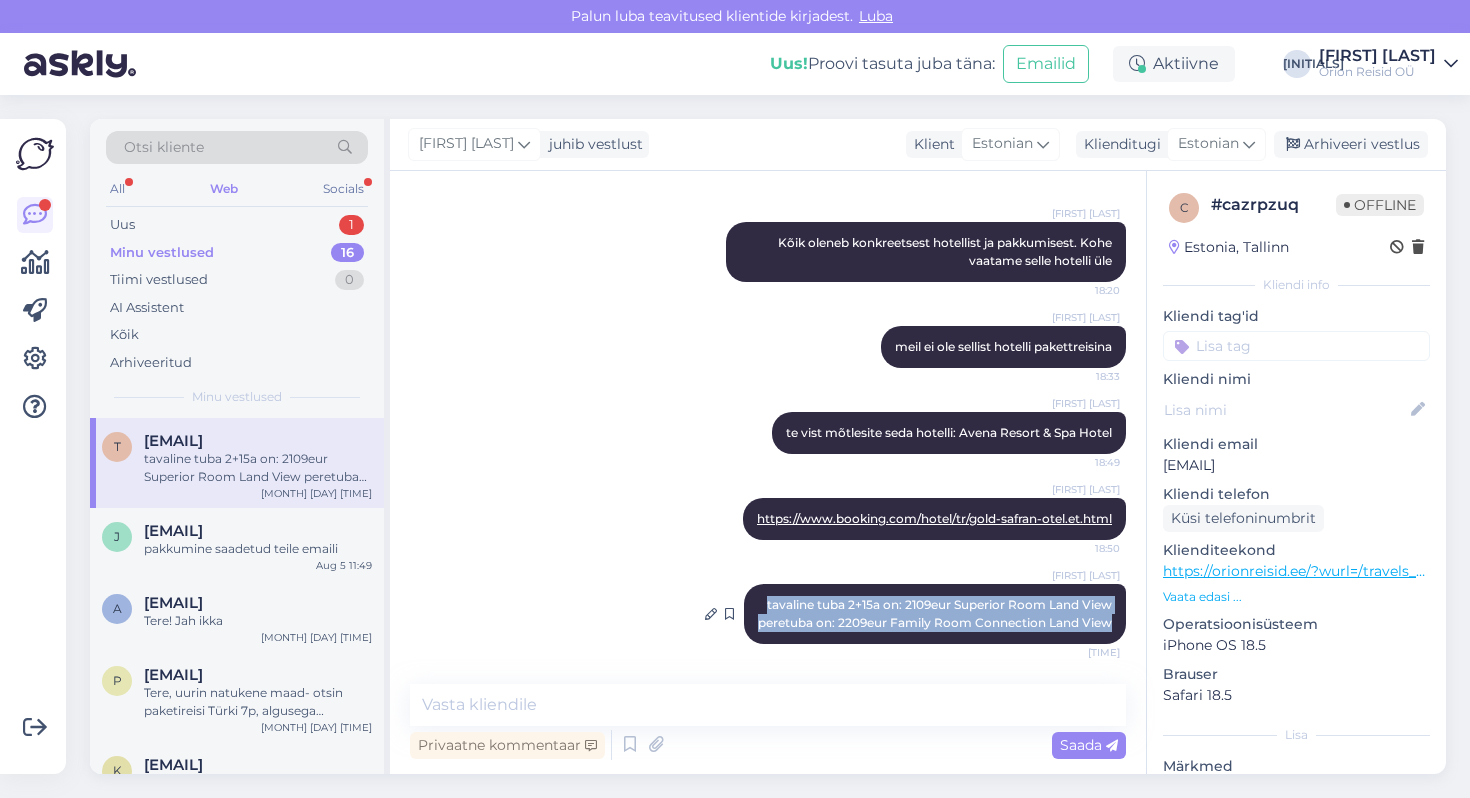 drag, startPoint x: 760, startPoint y: 597, endPoint x: 1113, endPoint y: 621, distance: 353.8149 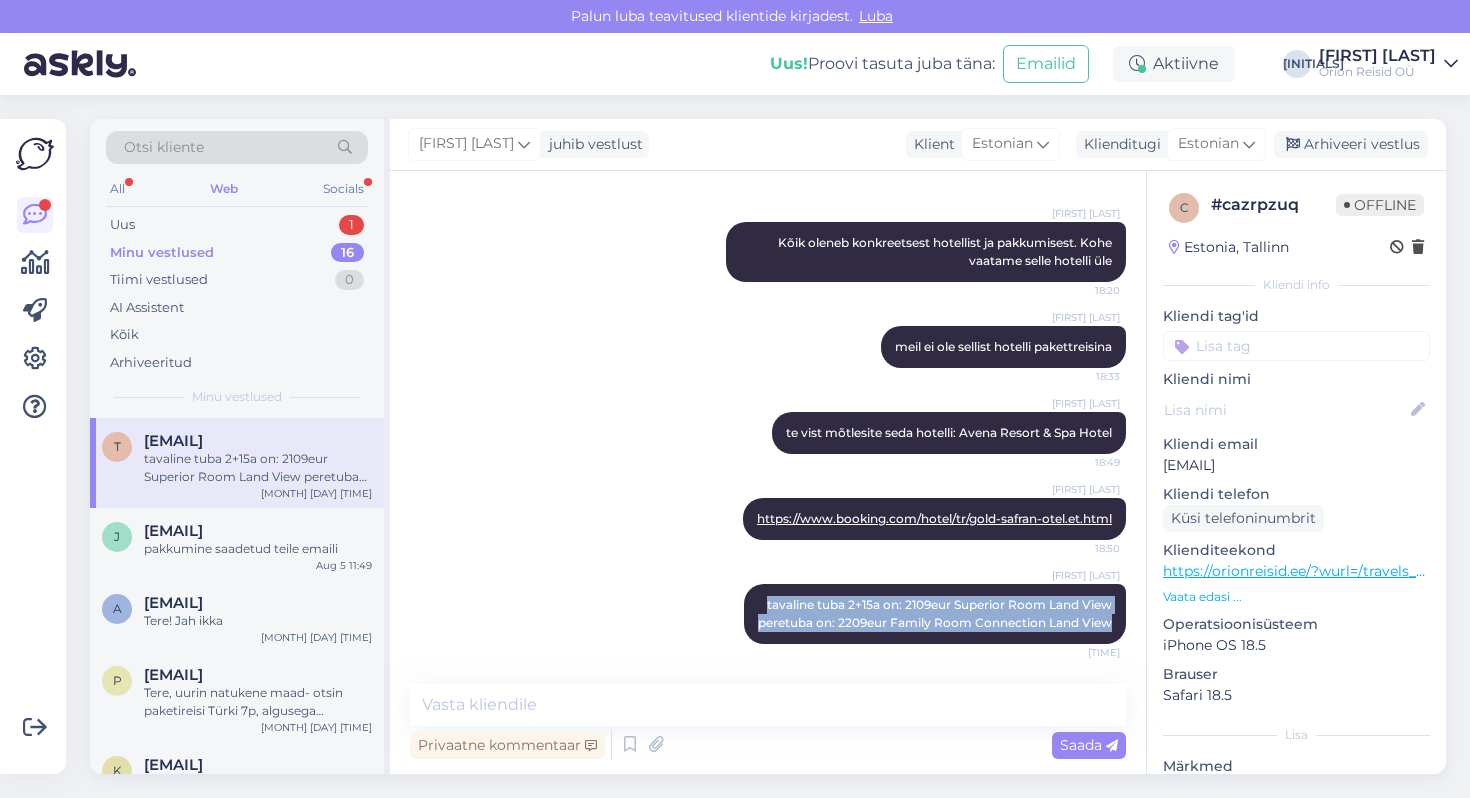 copy on "tavaline tuba 2+15a on: 2109eur Superior Room Land View
peretuba on: 2209eur Family Room Connection Land View" 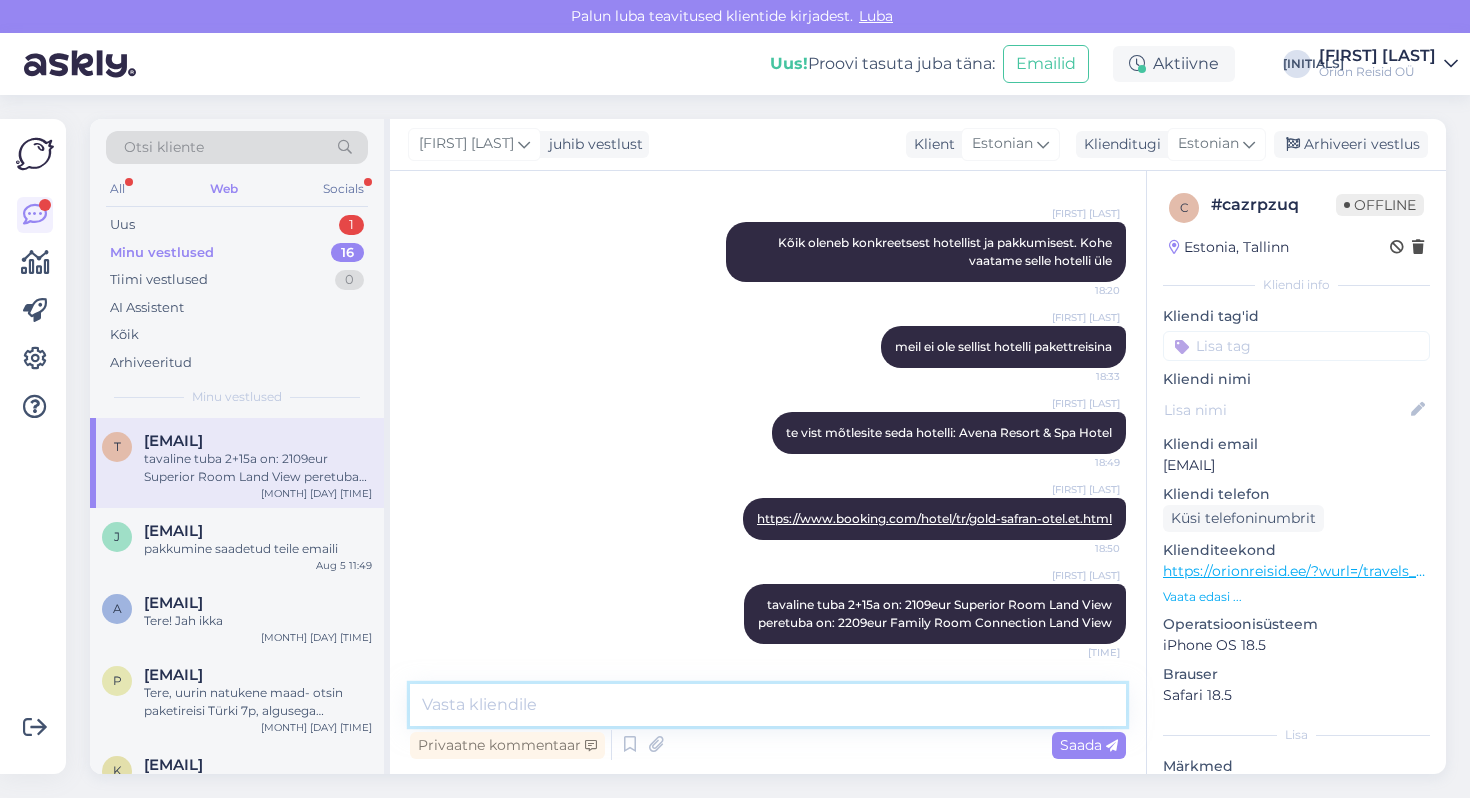 click at bounding box center (768, 705) 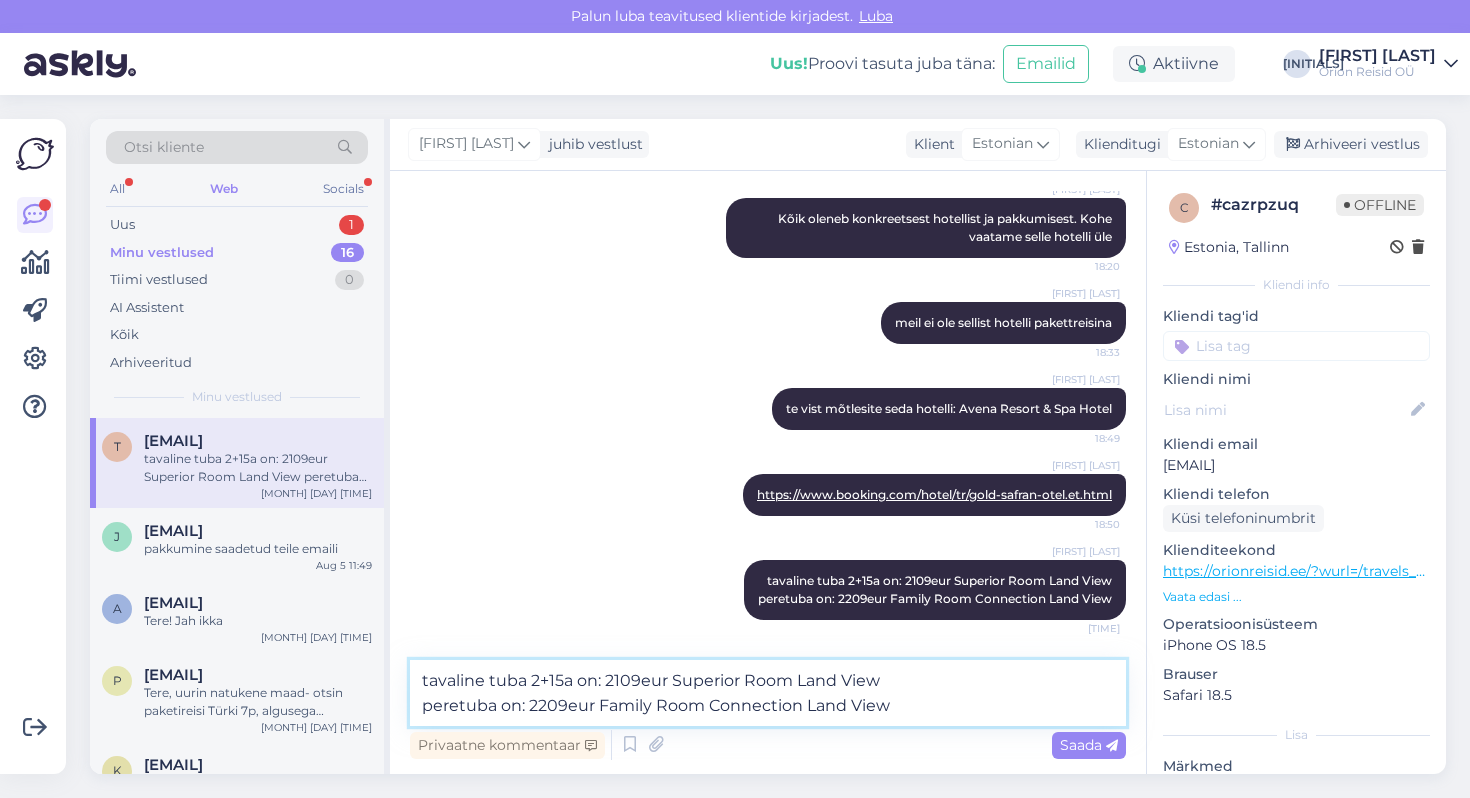 type 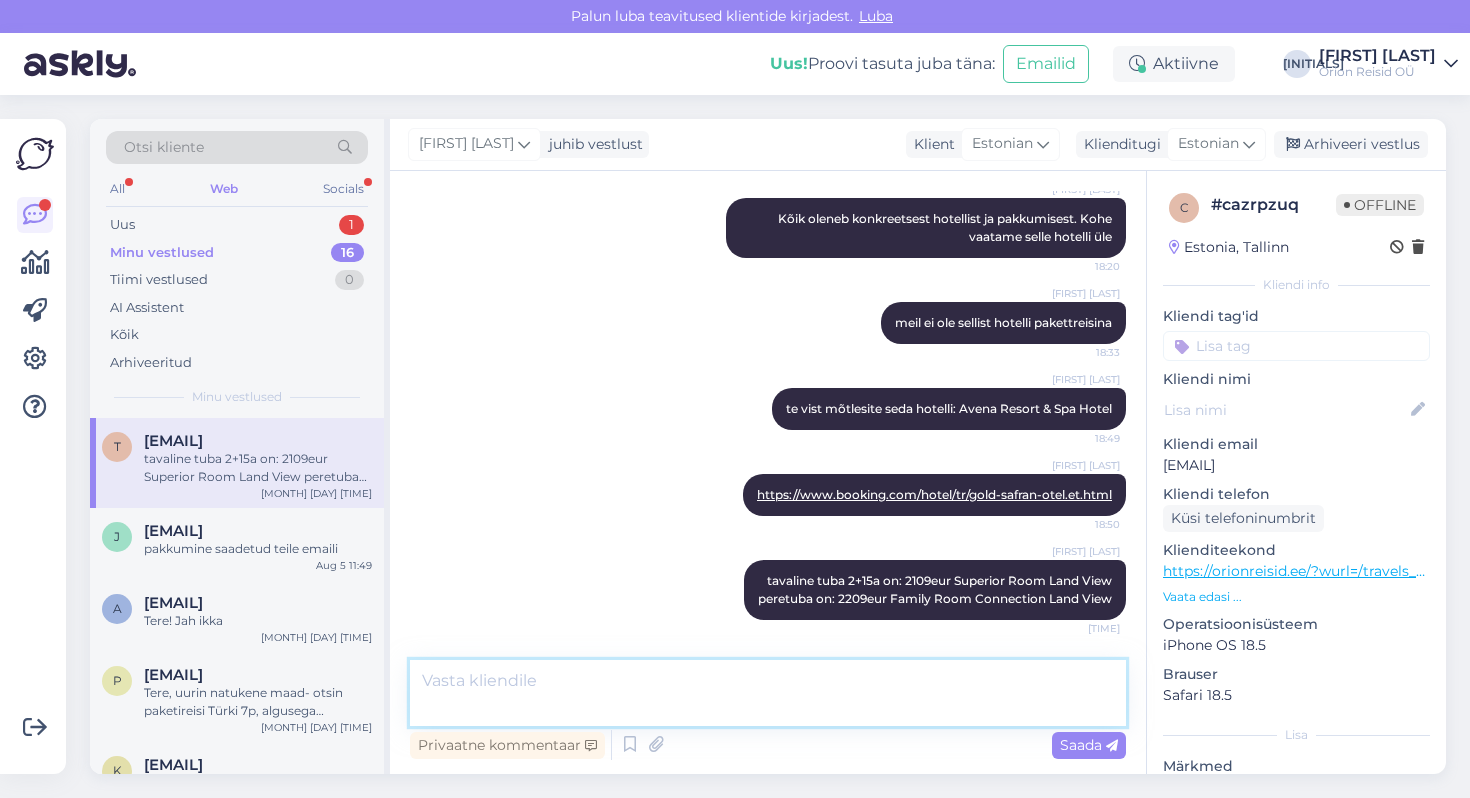 scroll, scrollTop: 575, scrollLeft: 0, axis: vertical 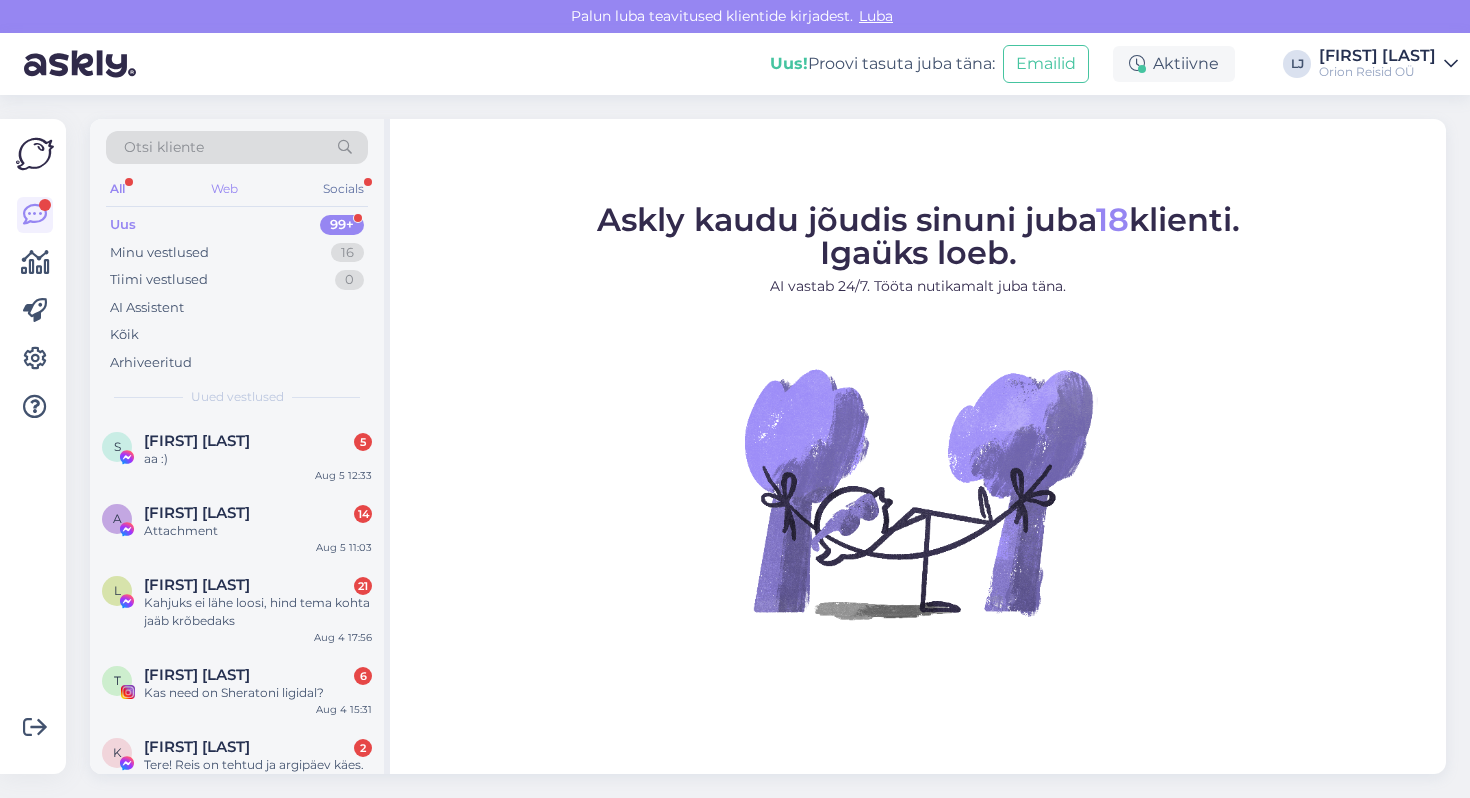 click on "Web" at bounding box center [224, 189] 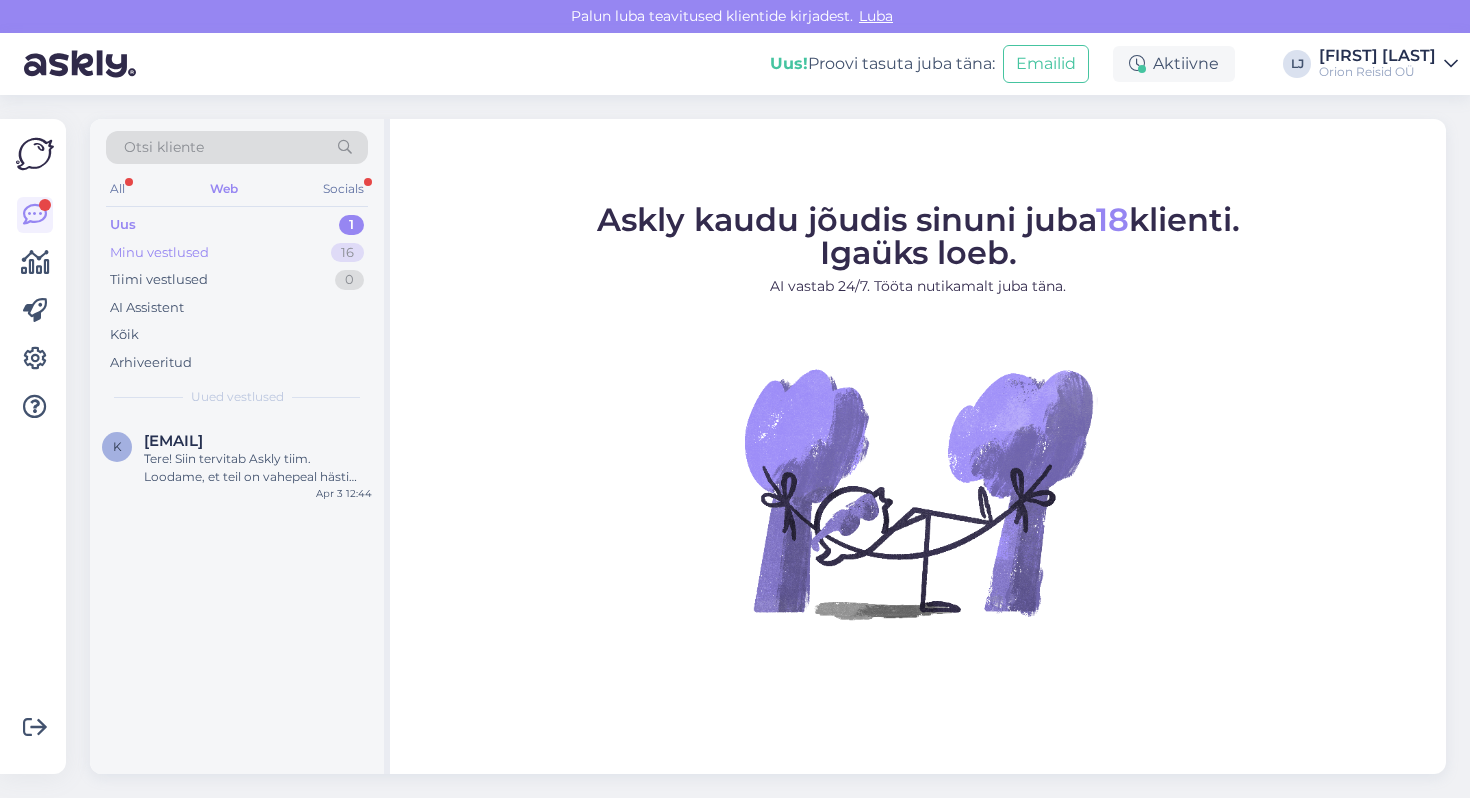 click on "Minu vestlused 16" at bounding box center (237, 253) 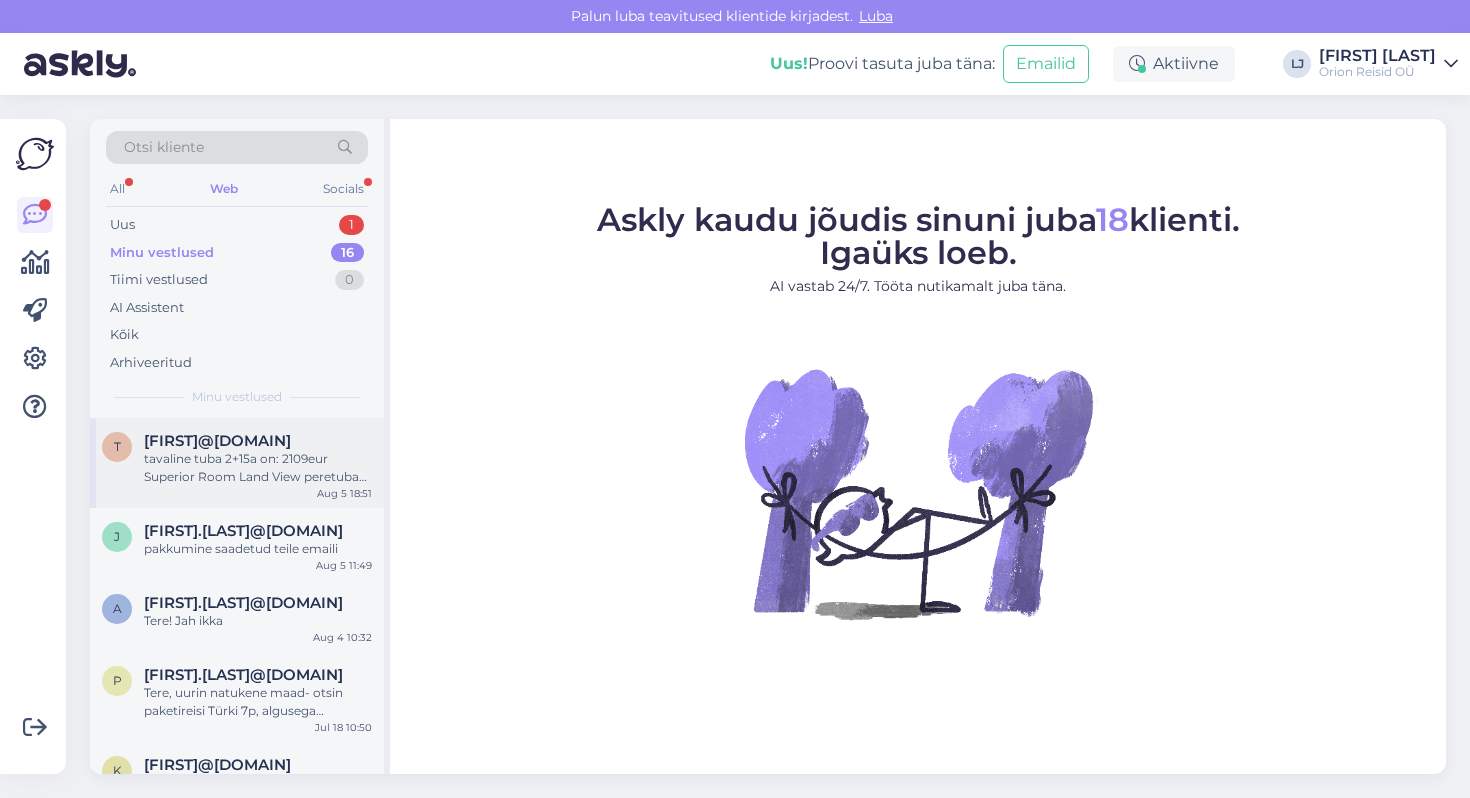 click on "tavaline tuba 2+15a on: 2109eur Superior Room Land View
peretuba on: 2209eur Family Room Connection Land View" at bounding box center [258, 468] 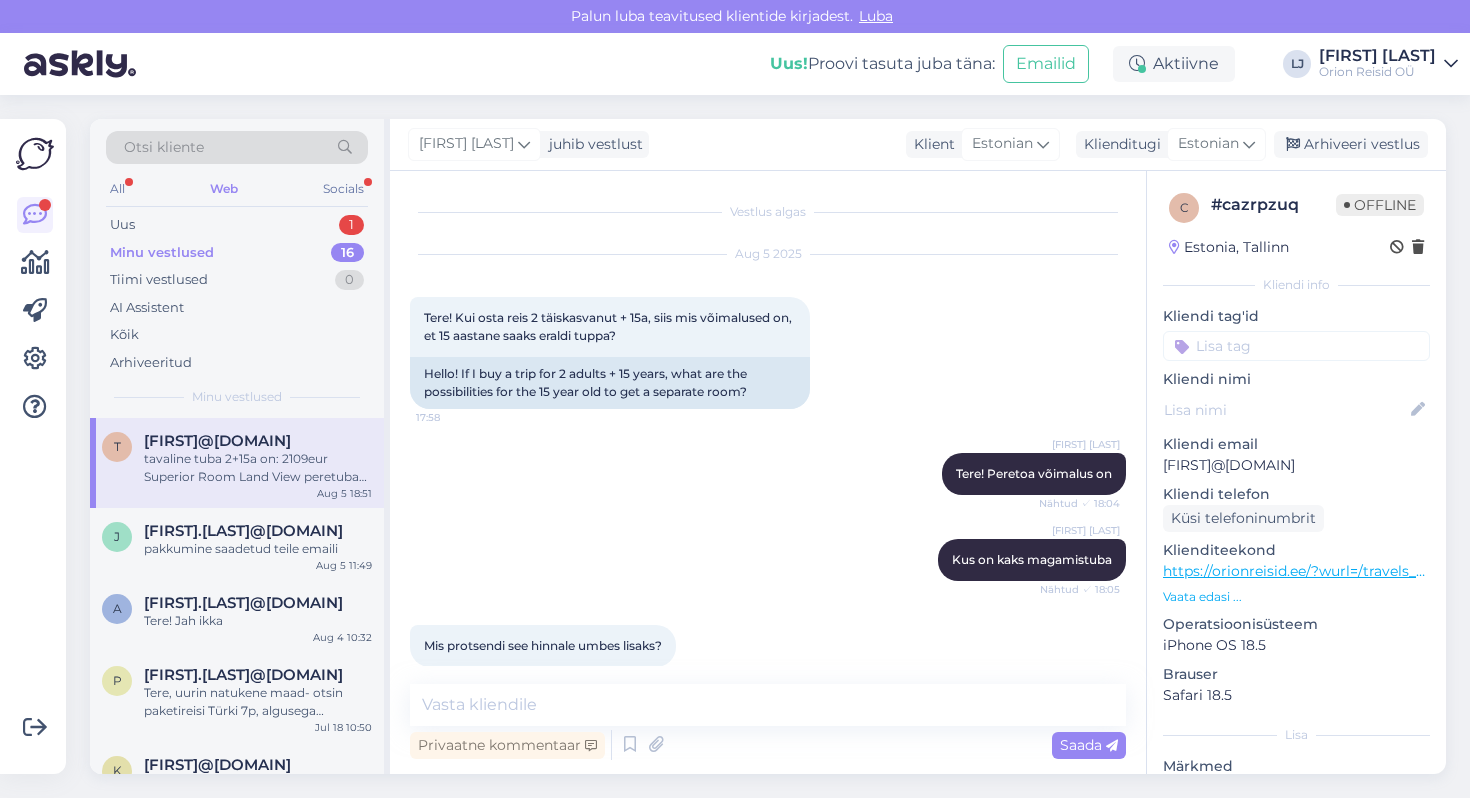 scroll, scrollTop: 575, scrollLeft: 0, axis: vertical 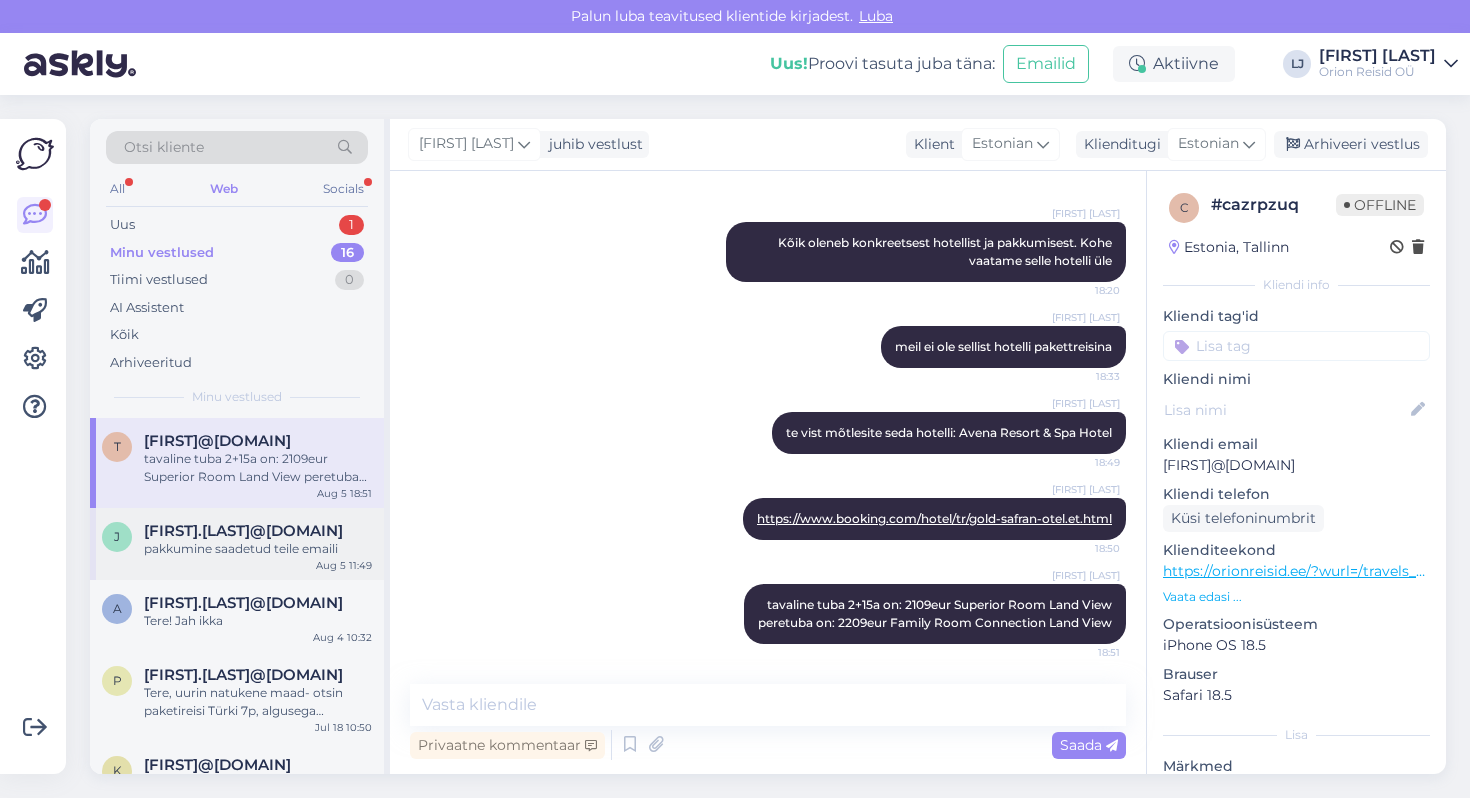click on "j [FIRST].[LAST]@[DOMAIN] pakkumine saadetud teile emaili Aug 5 11:49" at bounding box center [237, 544] 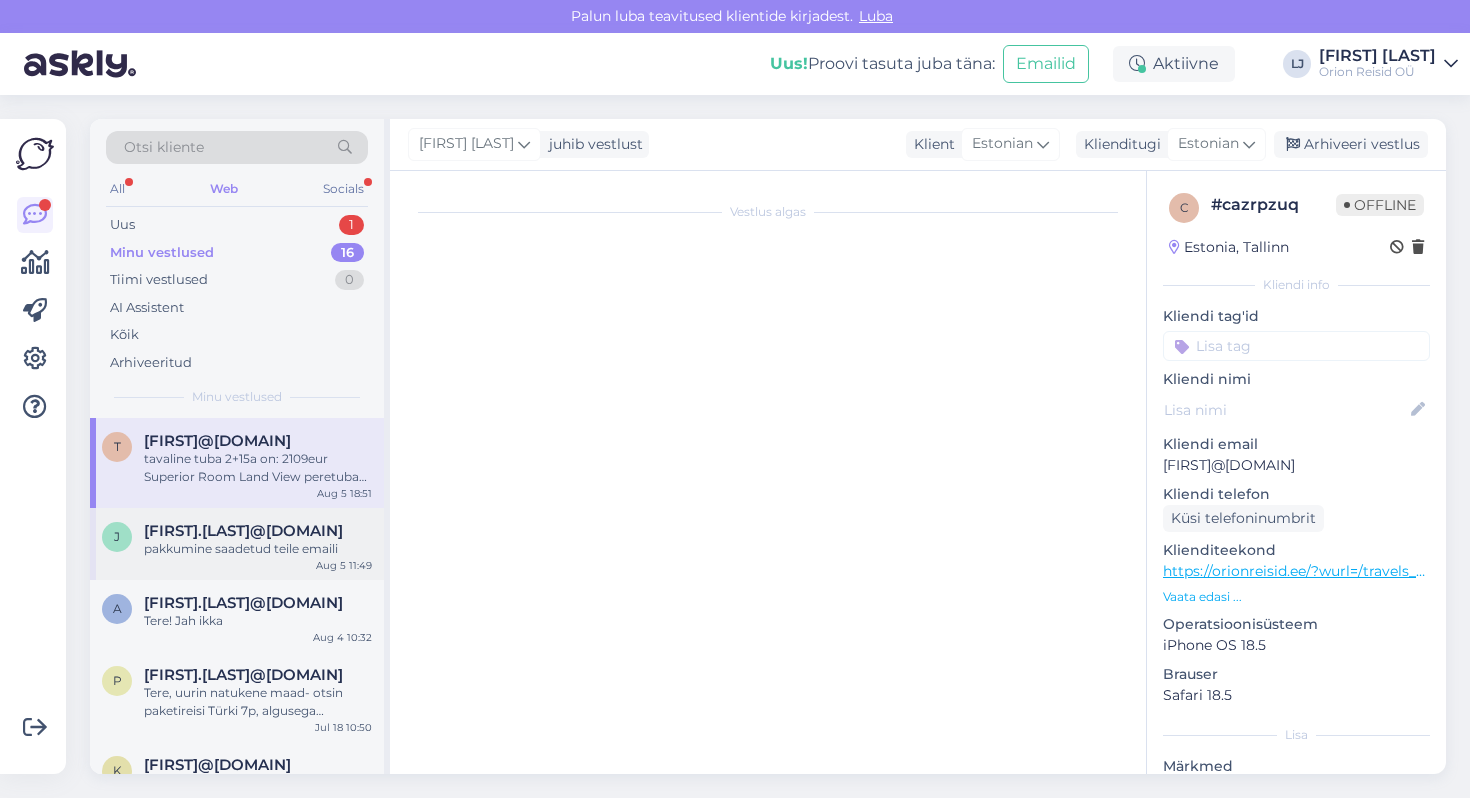 scroll, scrollTop: 673, scrollLeft: 0, axis: vertical 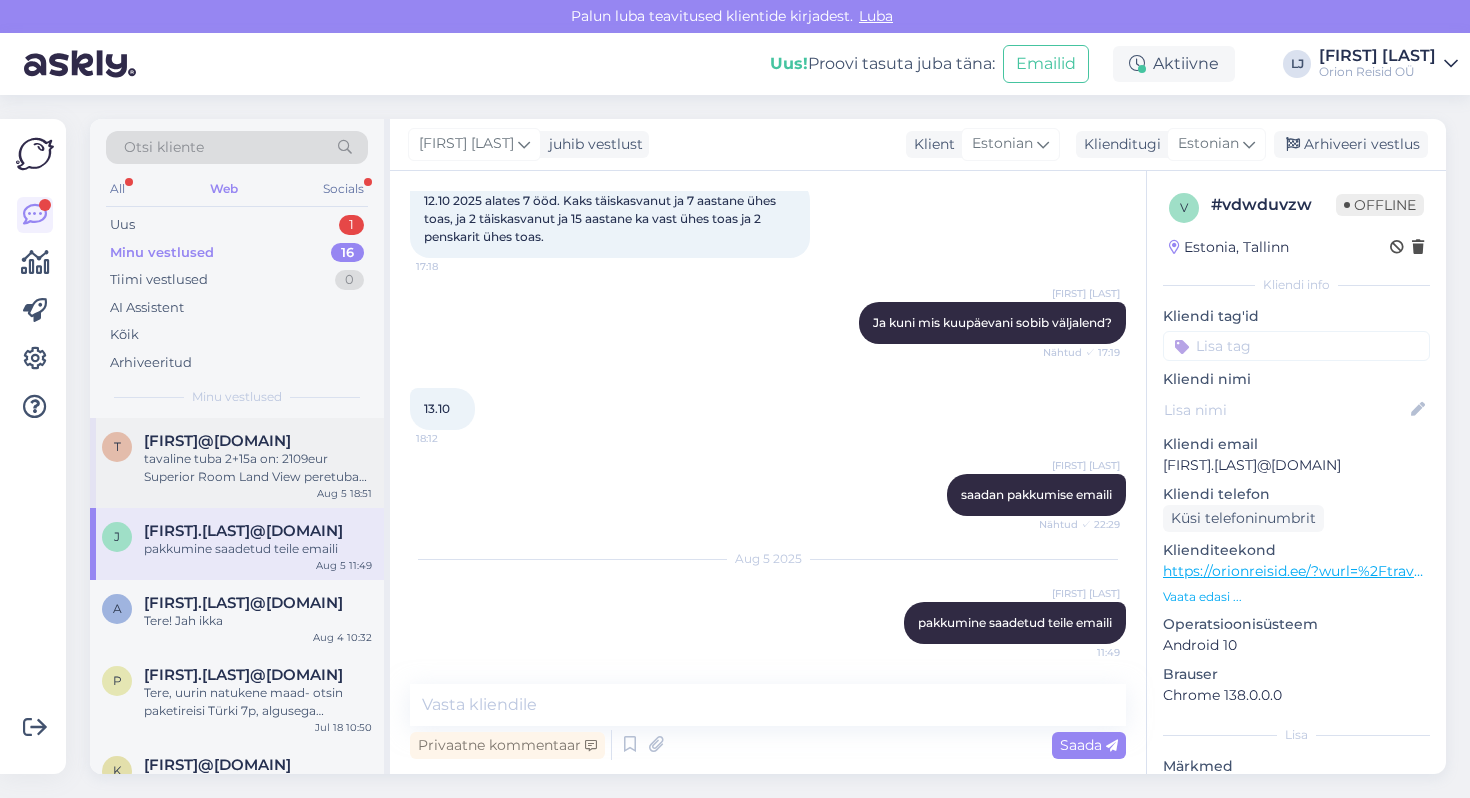 click on "tavaline tuba 2+15a on: 2109eur Superior Room Land View
peretuba on: 2209eur Family Room Connection Land View" at bounding box center [258, 468] 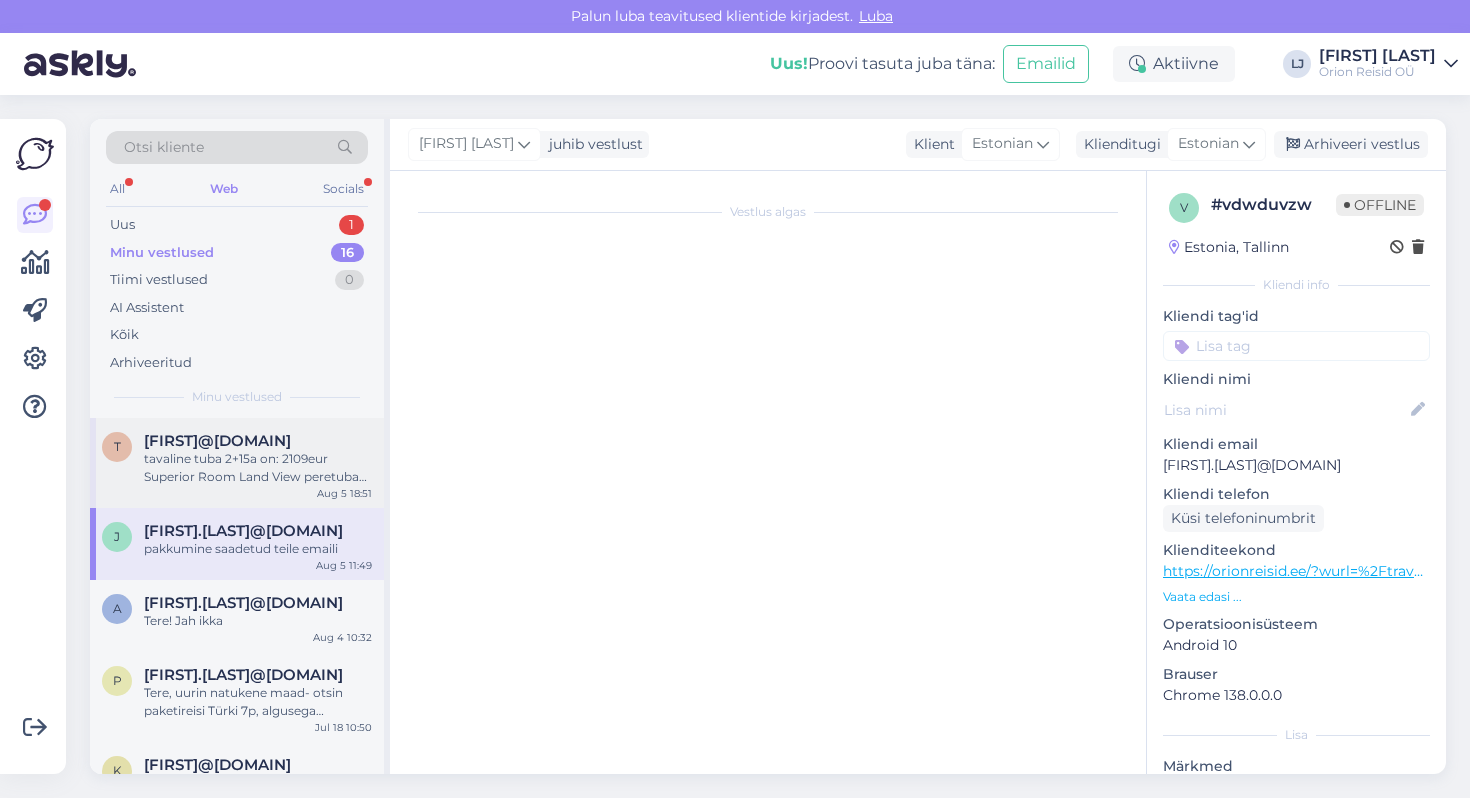 scroll, scrollTop: 575, scrollLeft: 0, axis: vertical 